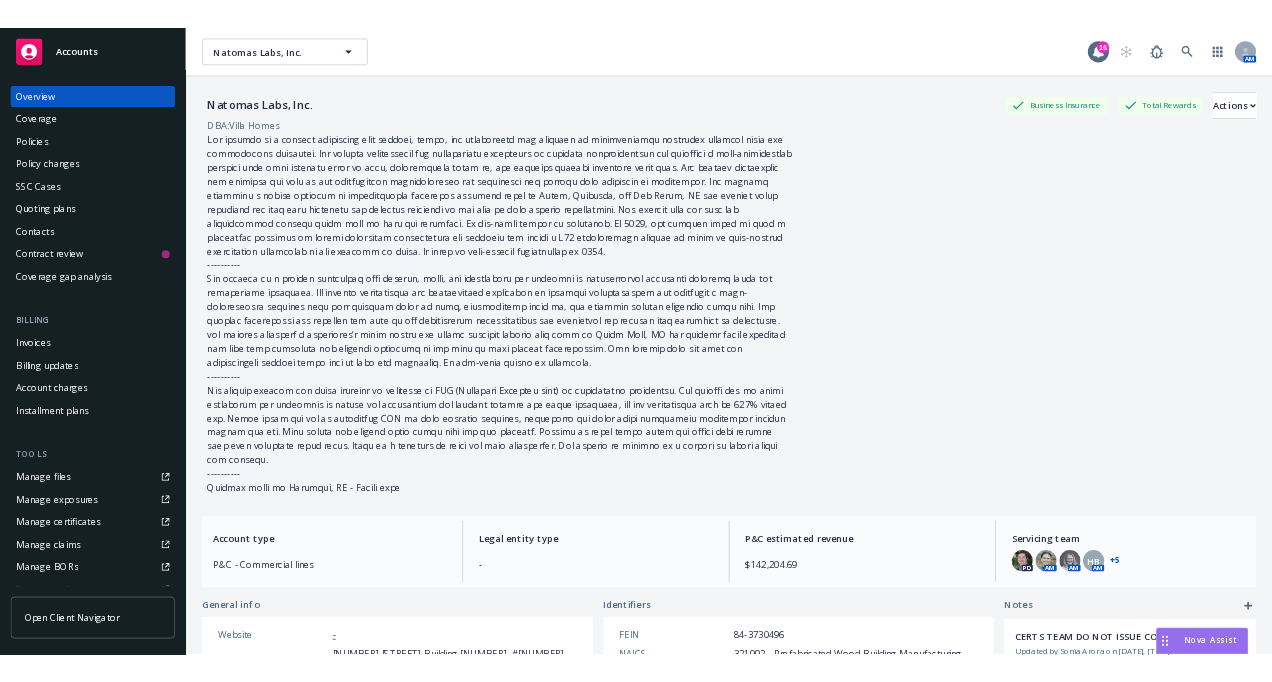 scroll, scrollTop: 0, scrollLeft: 0, axis: both 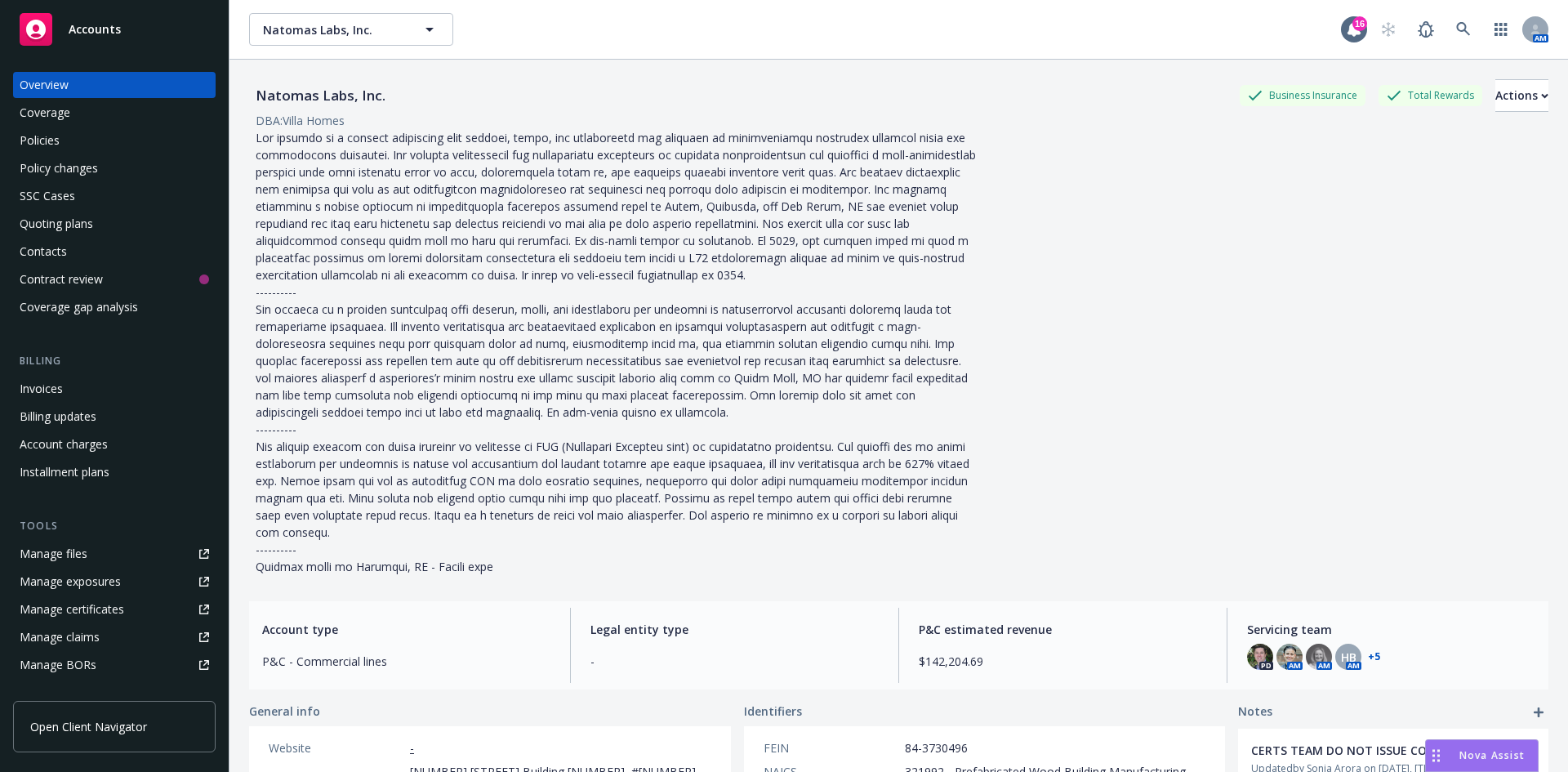 click on "Policy changes" at bounding box center (114, 168) 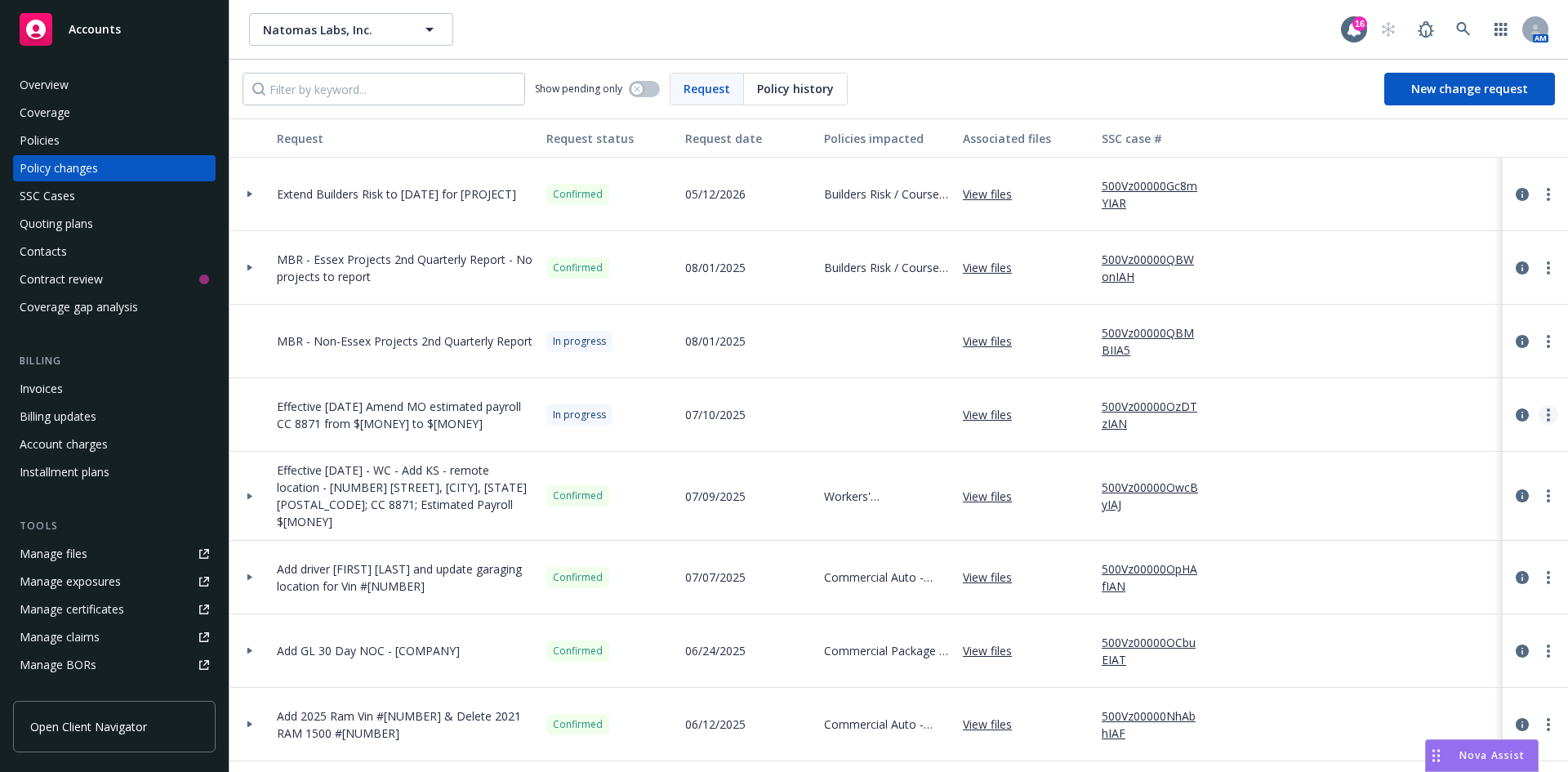 click at bounding box center (1548, 415) 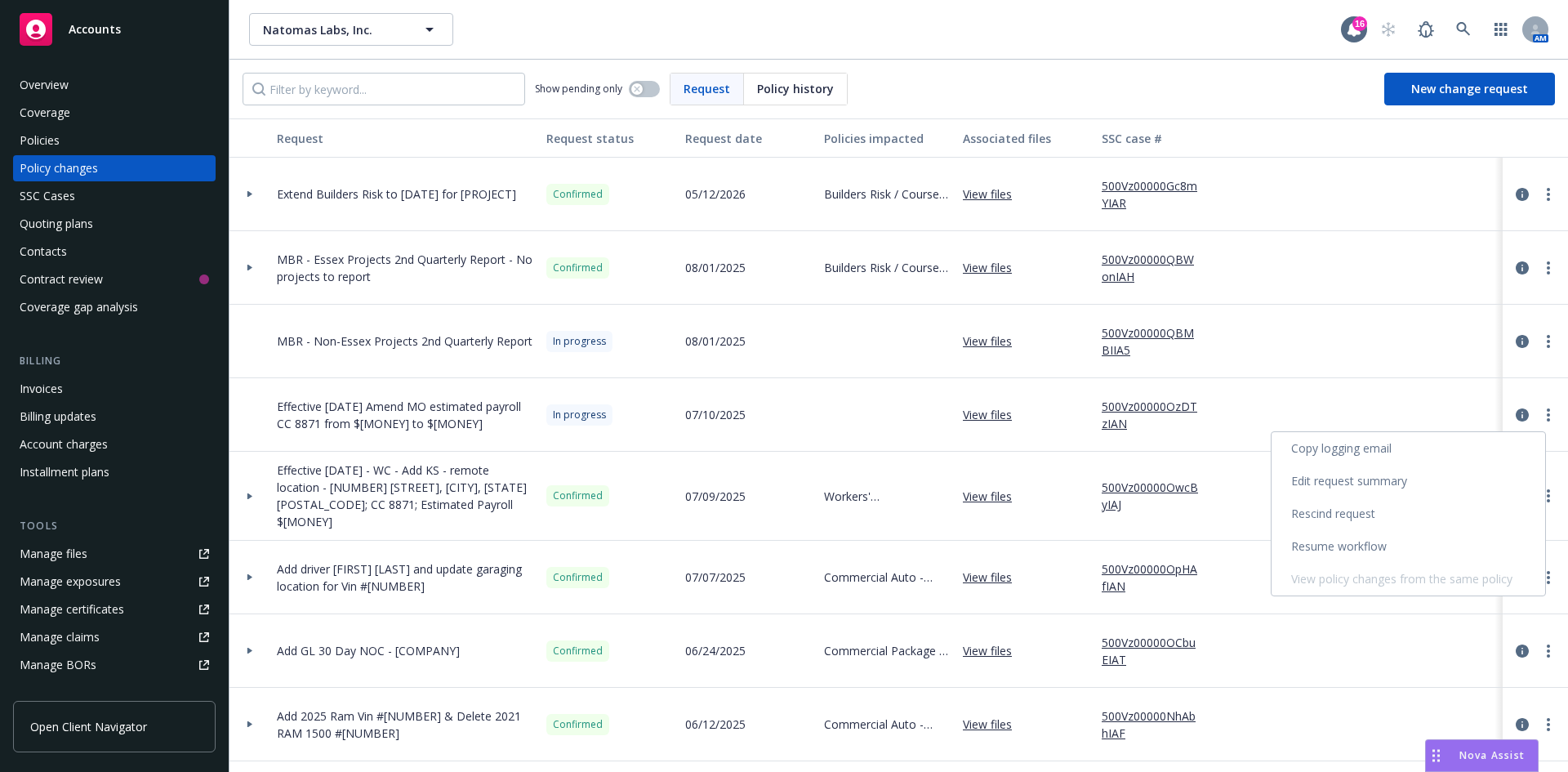 click on "Resume workflow" at bounding box center (1408, 547) 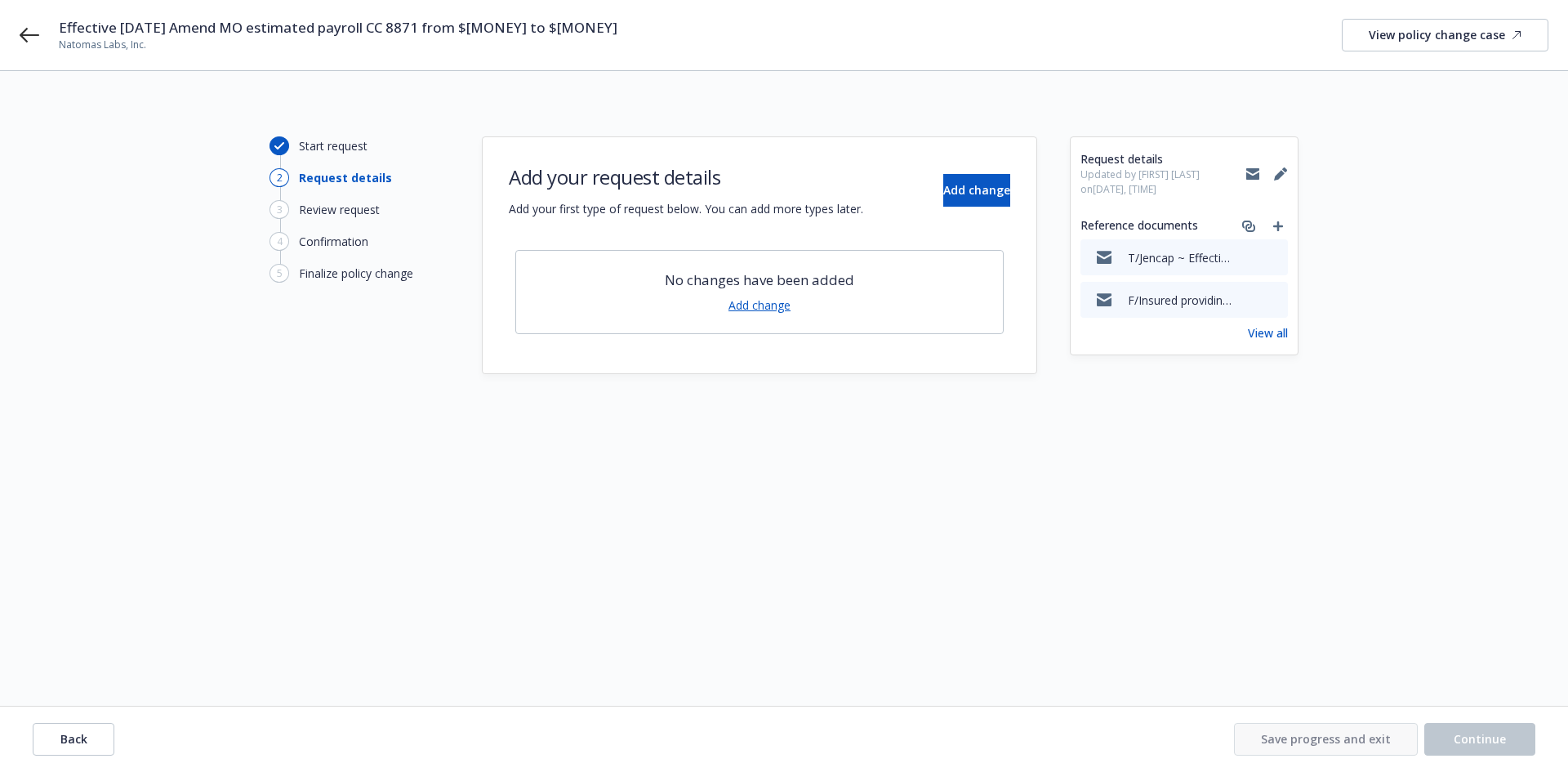 click on "Add change" at bounding box center [760, 305] 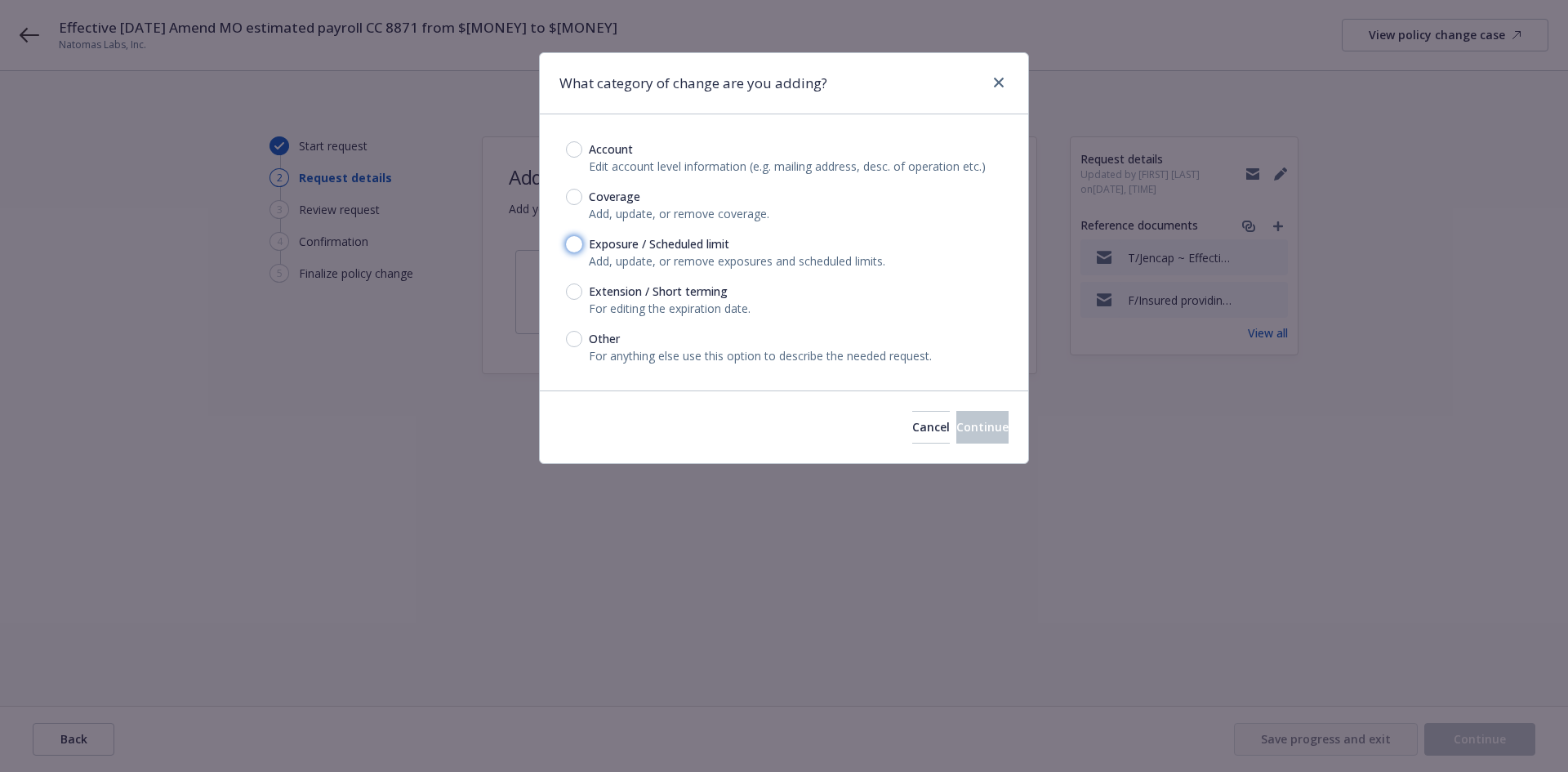 click on "Exposure / Scheduled limit" at bounding box center (574, 244) 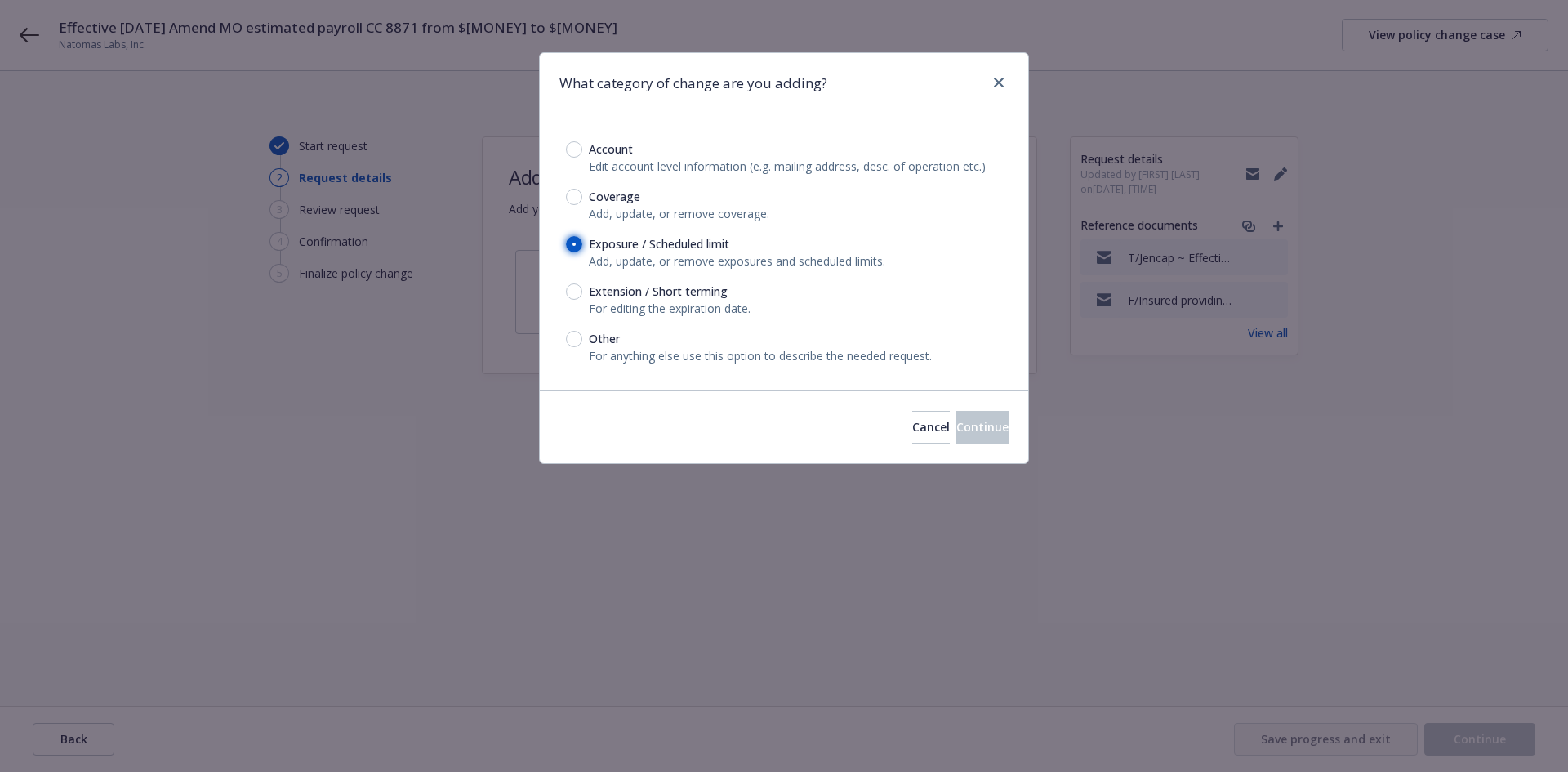 radio on "true" 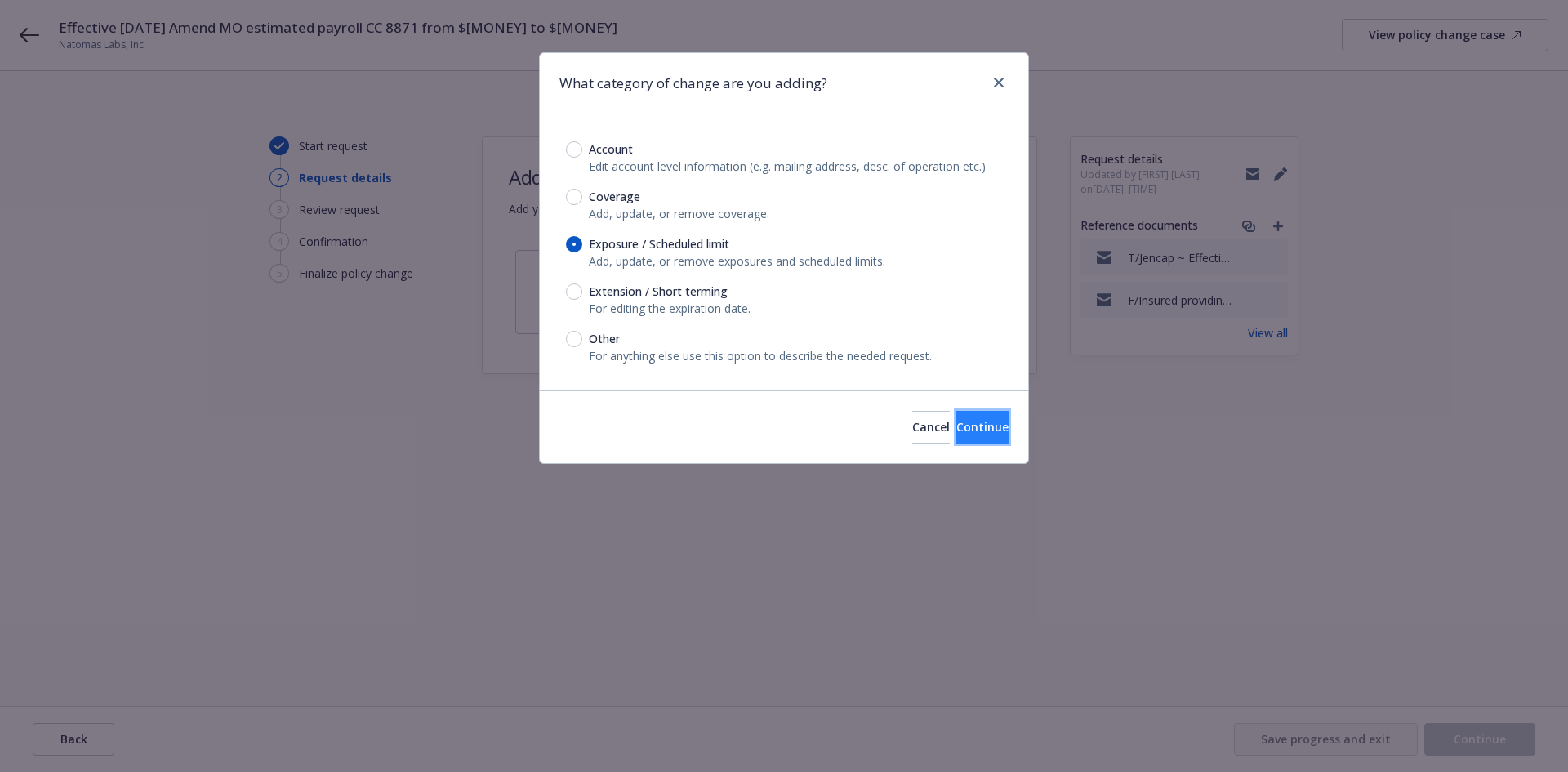 click on "Continue" at bounding box center (982, 427) 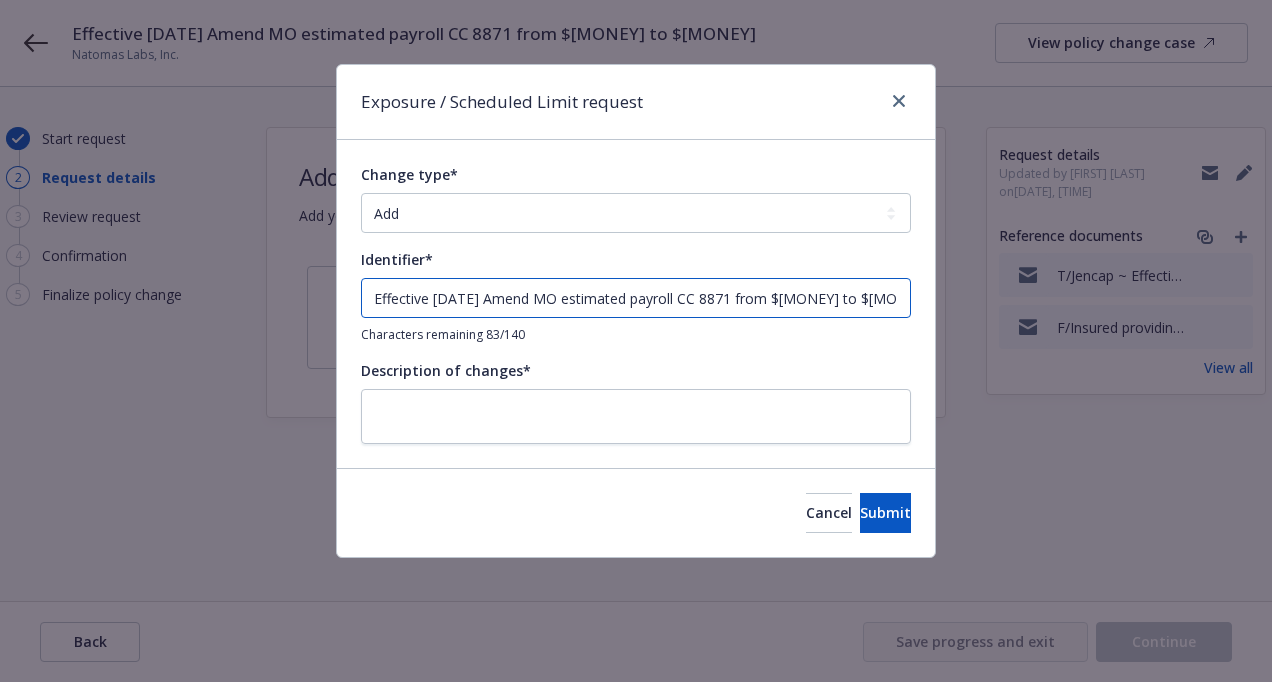 scroll, scrollTop: 0, scrollLeft: 44, axis: horizontal 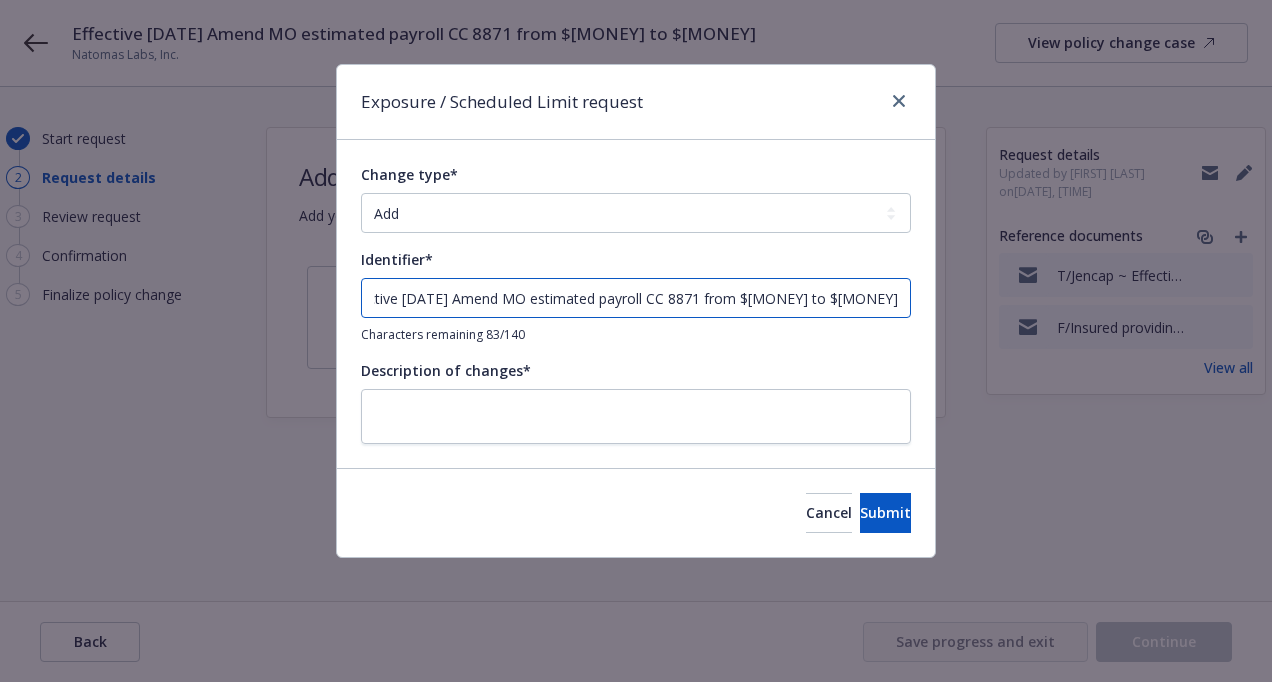 drag, startPoint x: 370, startPoint y: 285, endPoint x: 937, endPoint y: 323, distance: 568.2719 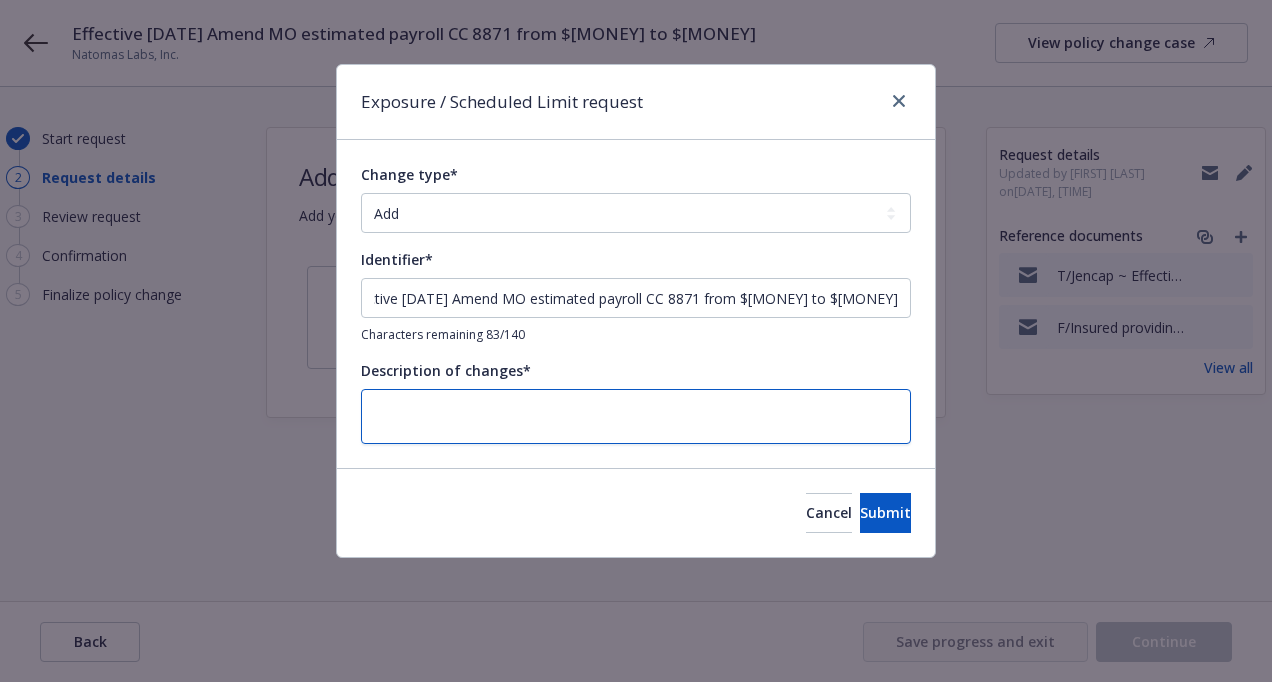 scroll, scrollTop: 0, scrollLeft: 0, axis: both 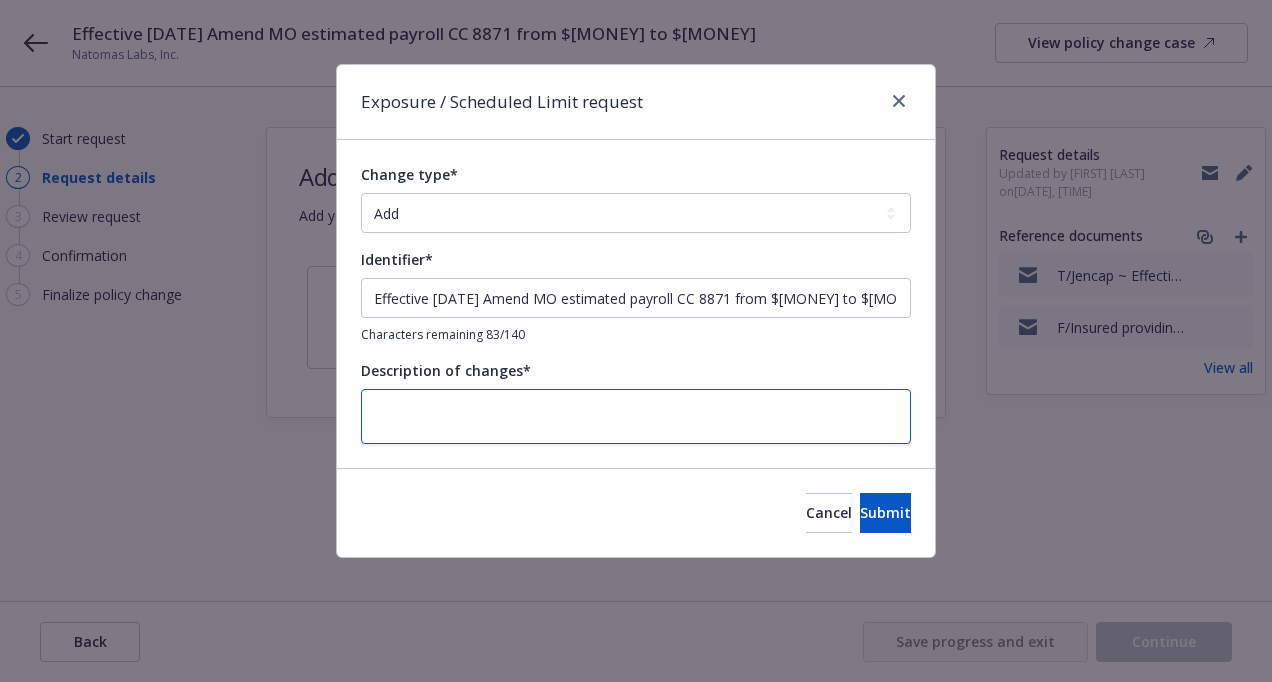click at bounding box center [636, 416] 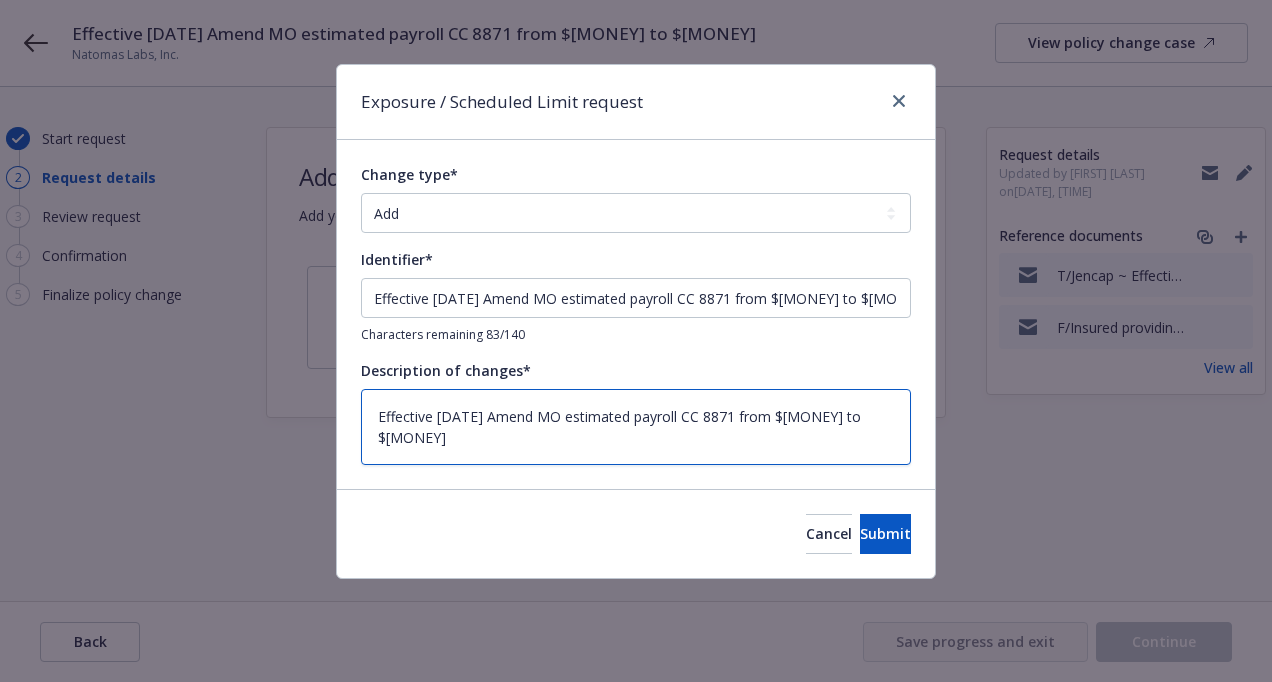 type on "Effective [DATE] Amend MO estimated payroll CC 8871 from $[MONEY] to $[MONEY]" 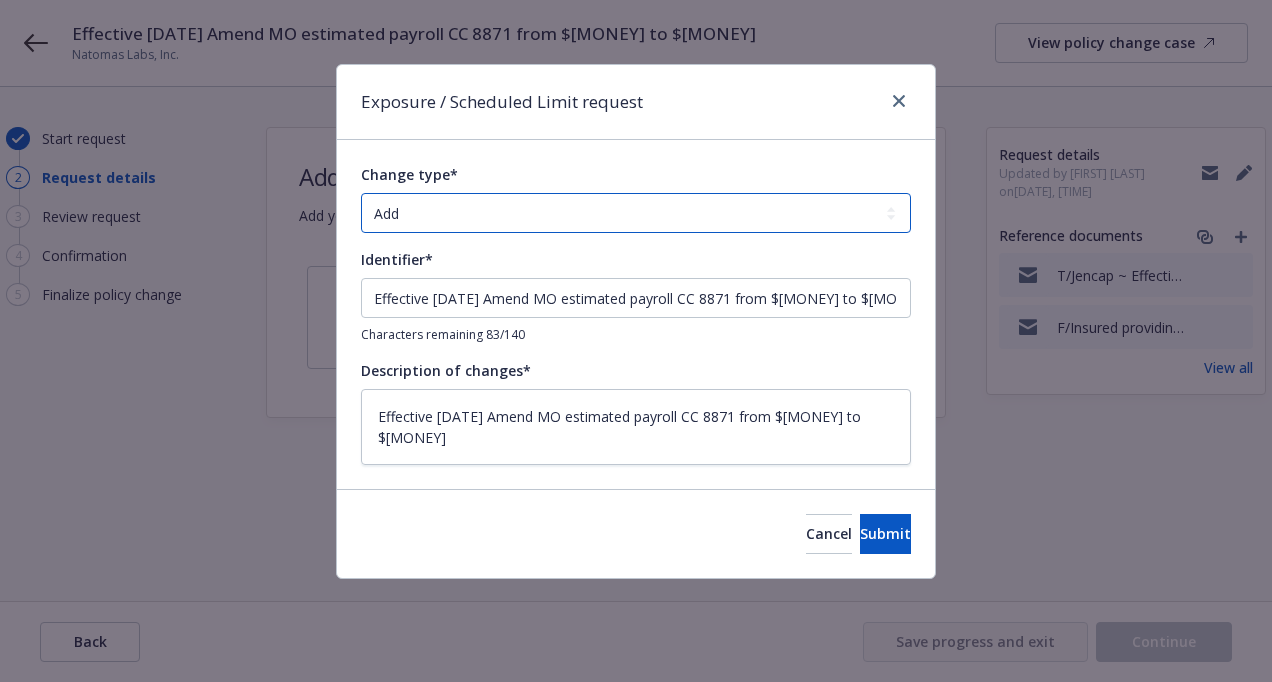 click on "Add Audit Change Remove" at bounding box center (636, 213) 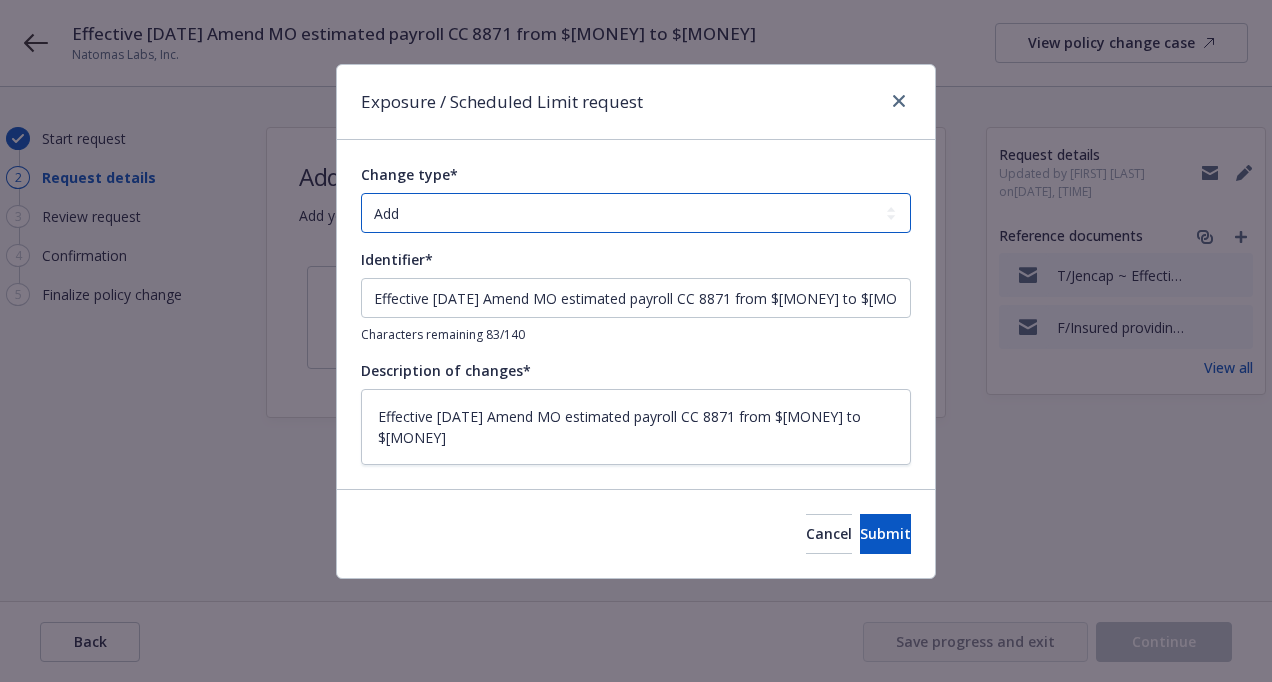 select on "CHANGE" 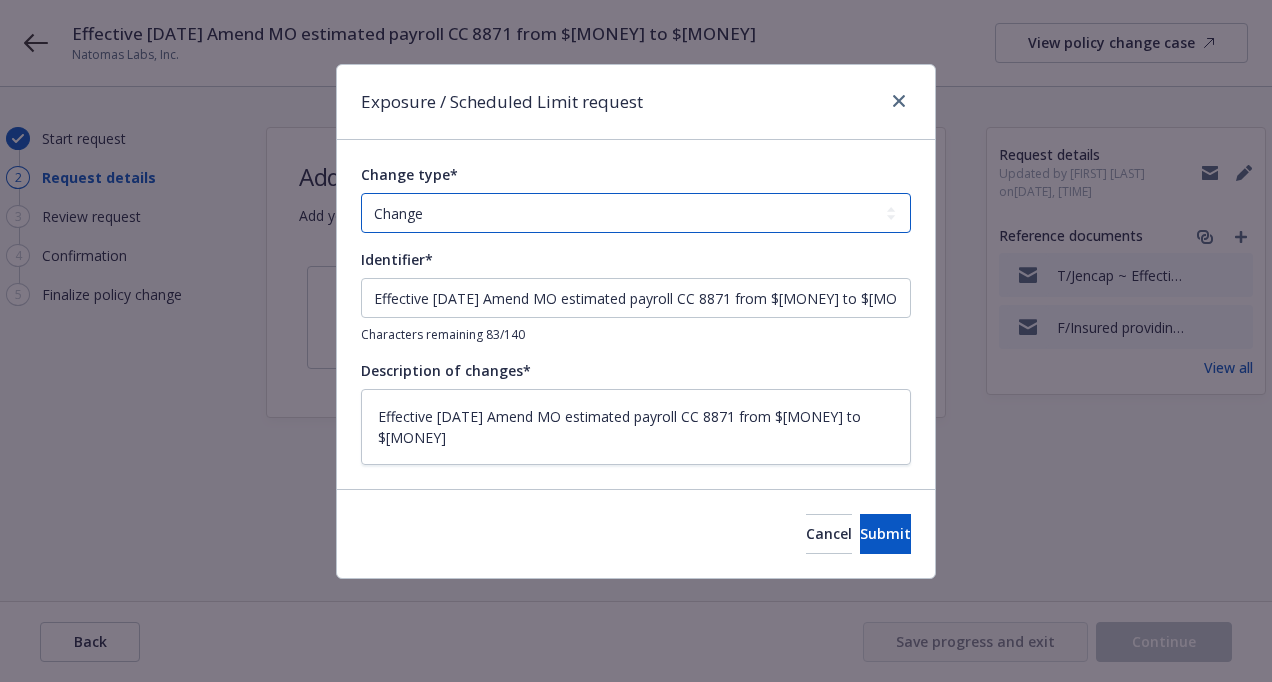 click on "Add Audit Change Remove" at bounding box center [636, 213] 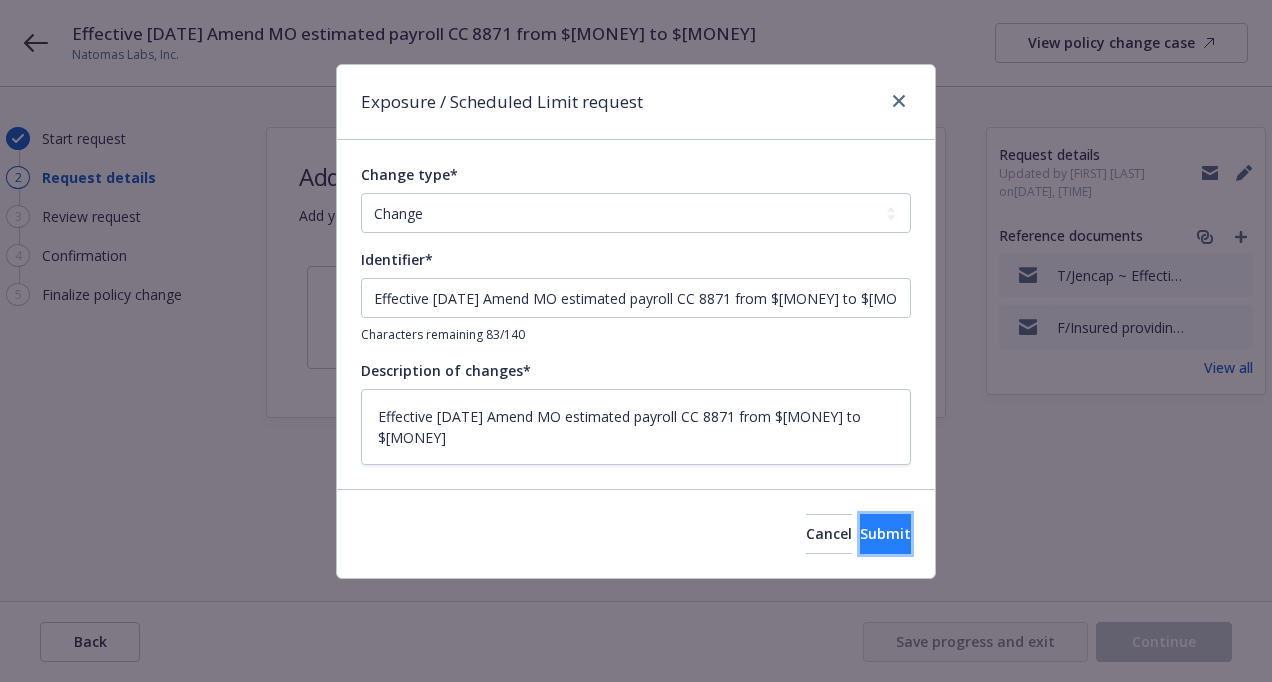 click on "Submit" at bounding box center [885, 534] 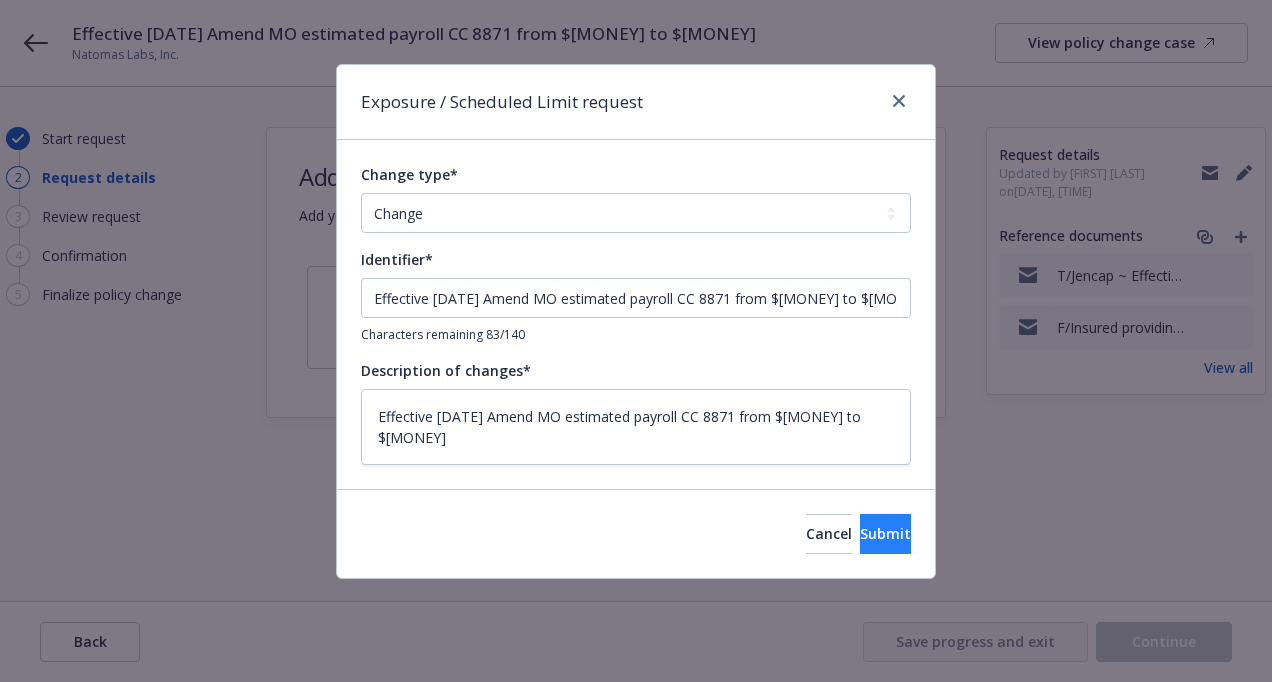 type on "x" 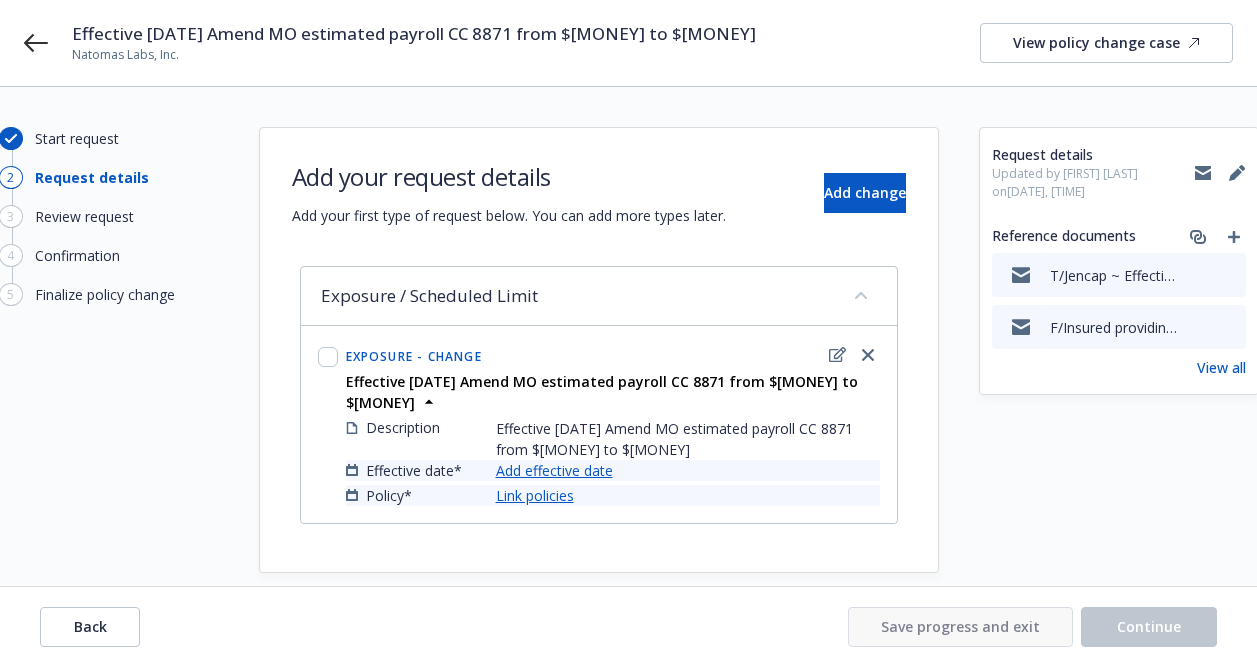 click on "Add effective date" at bounding box center (554, 470) 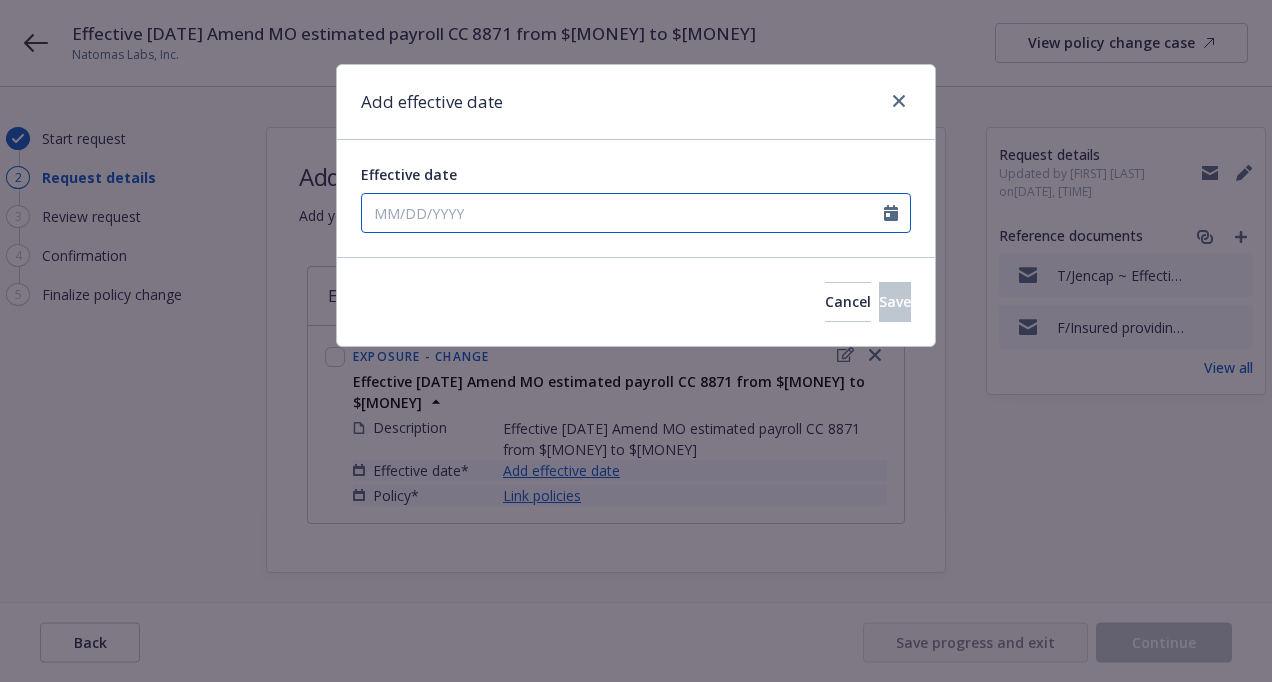 click 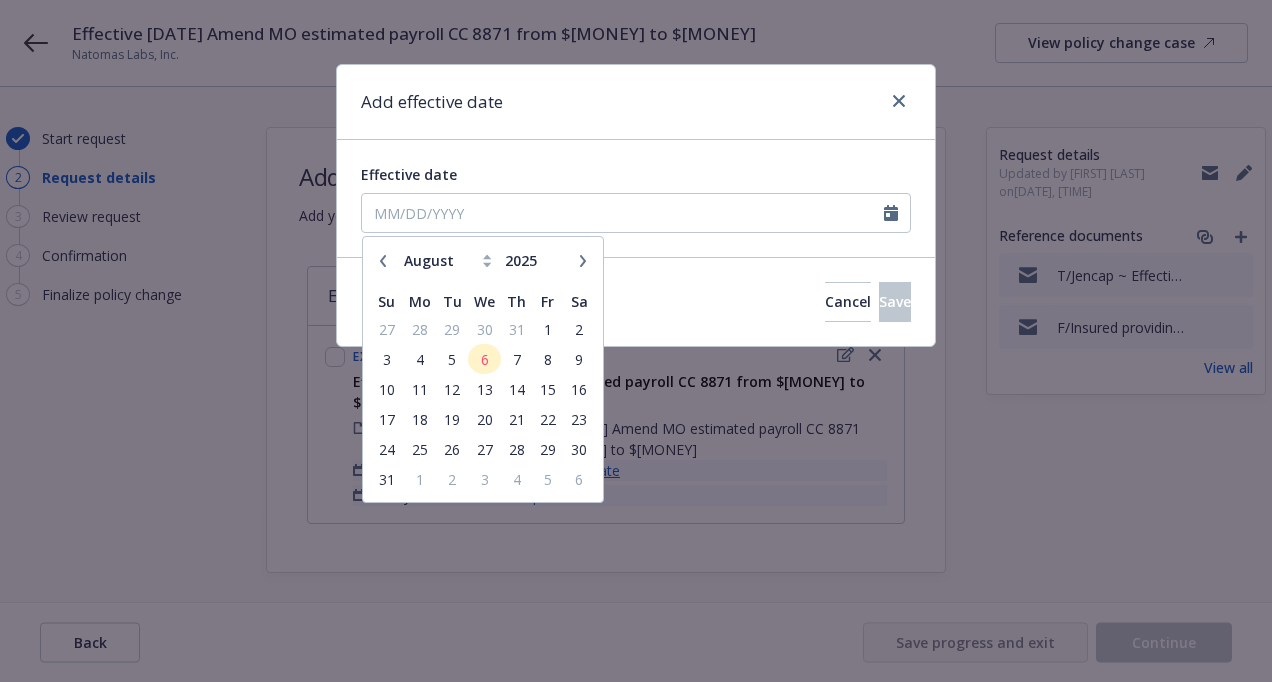 click at bounding box center (383, 261) 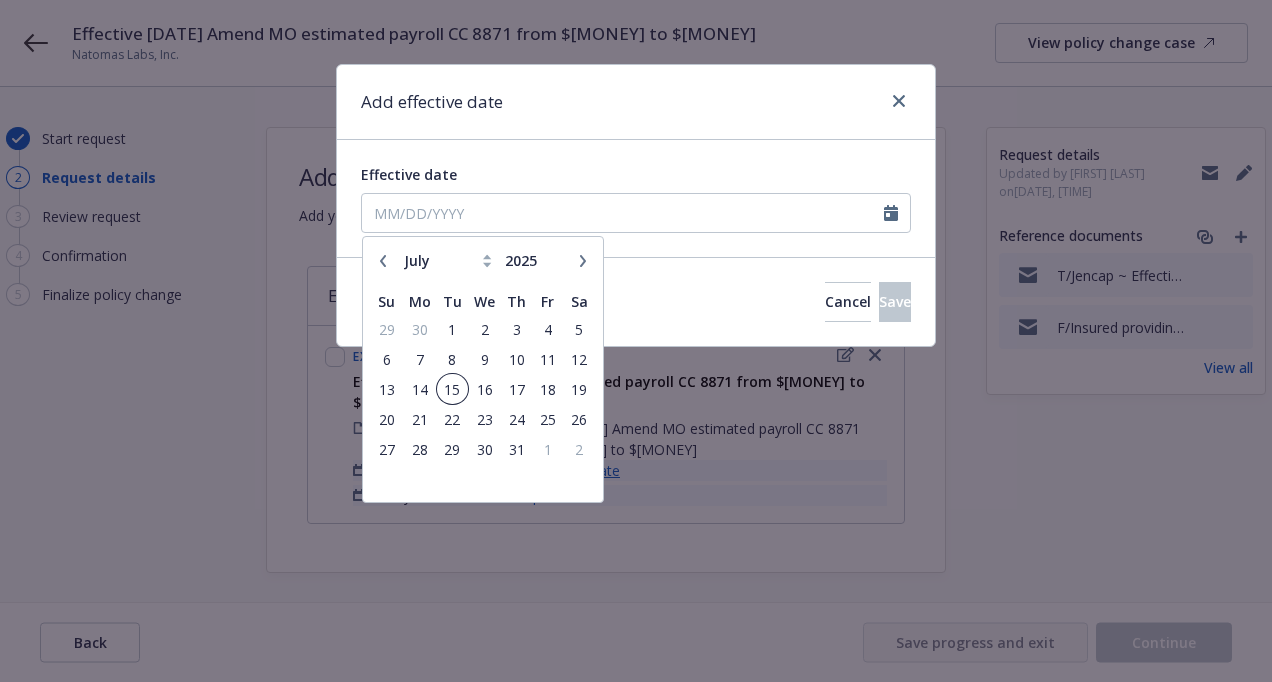 click on "15" at bounding box center (452, 389) 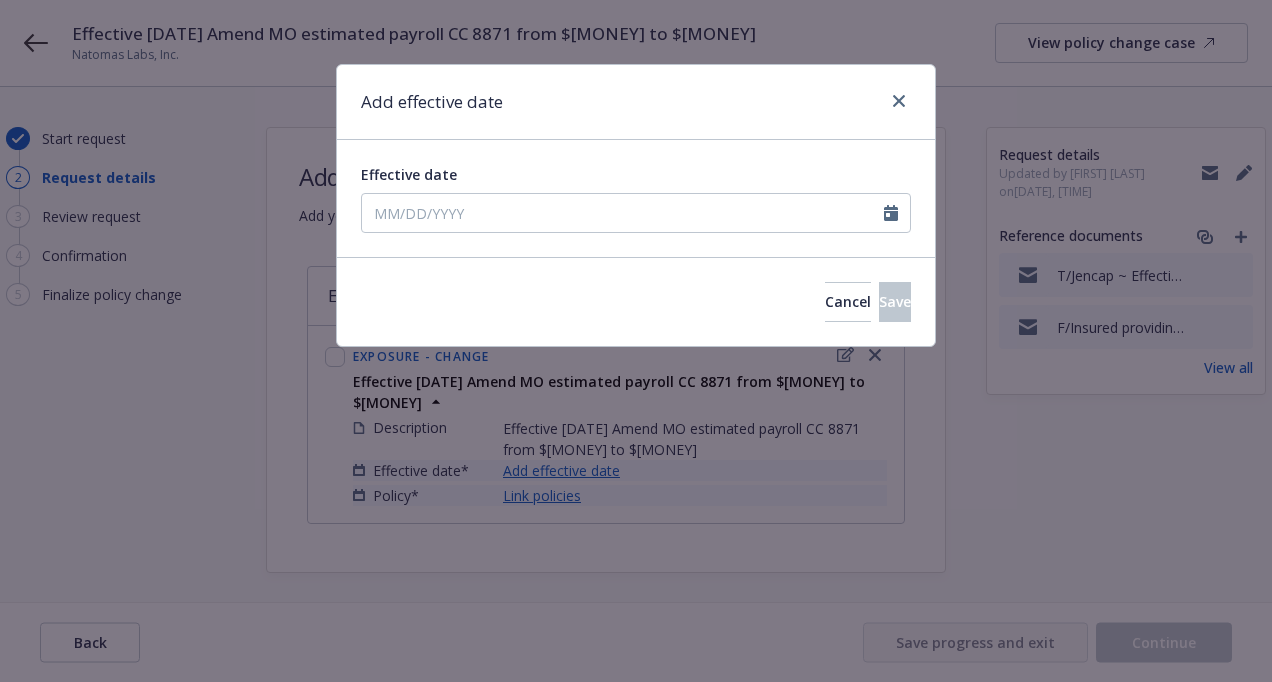 type on "07/15/2025" 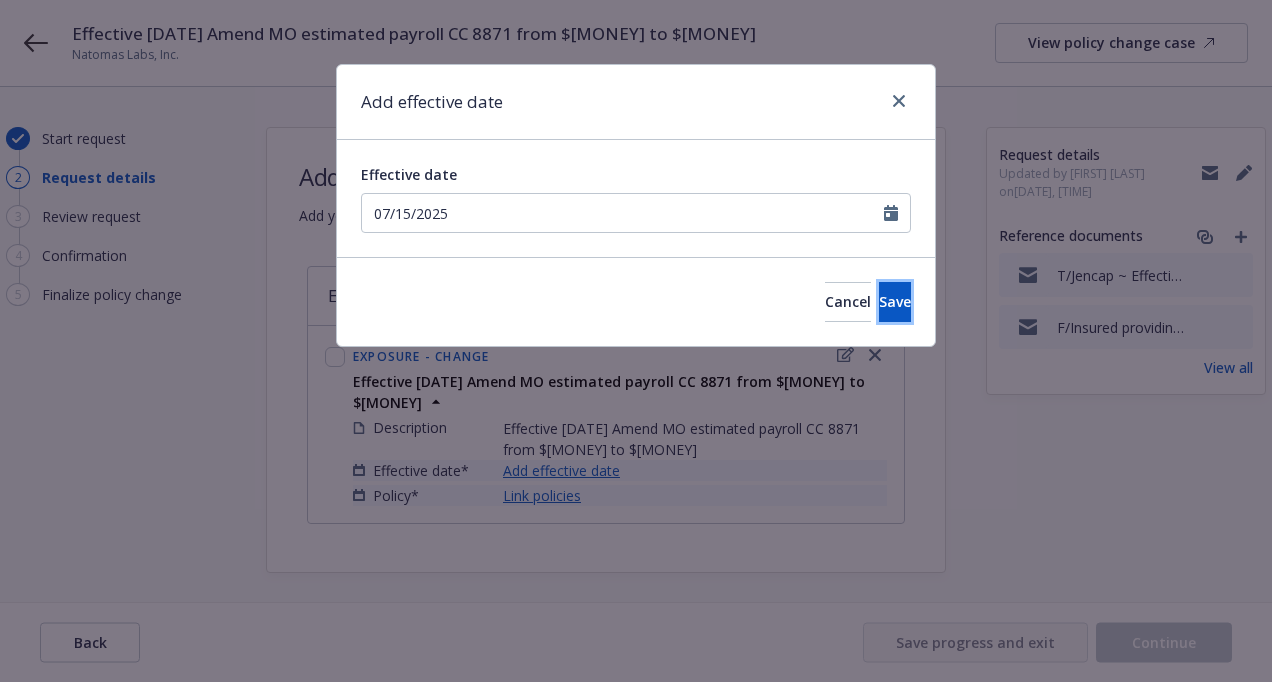 click on "Save" at bounding box center (895, 302) 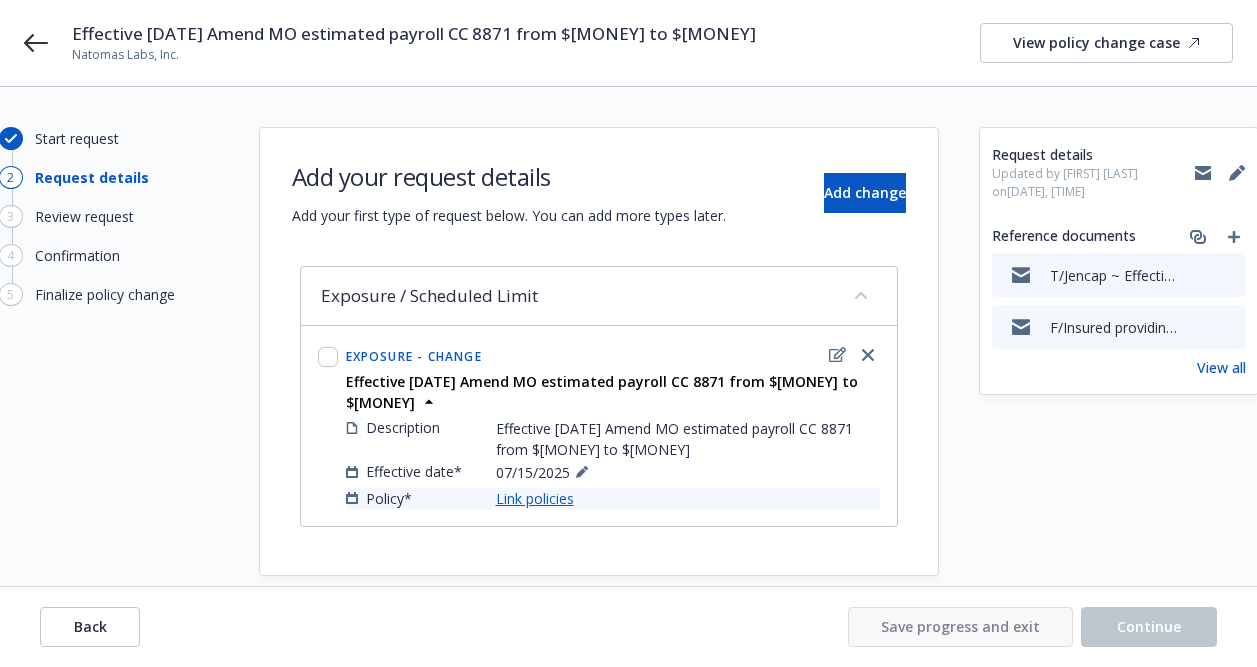 click on "Link policies" at bounding box center [535, 498] 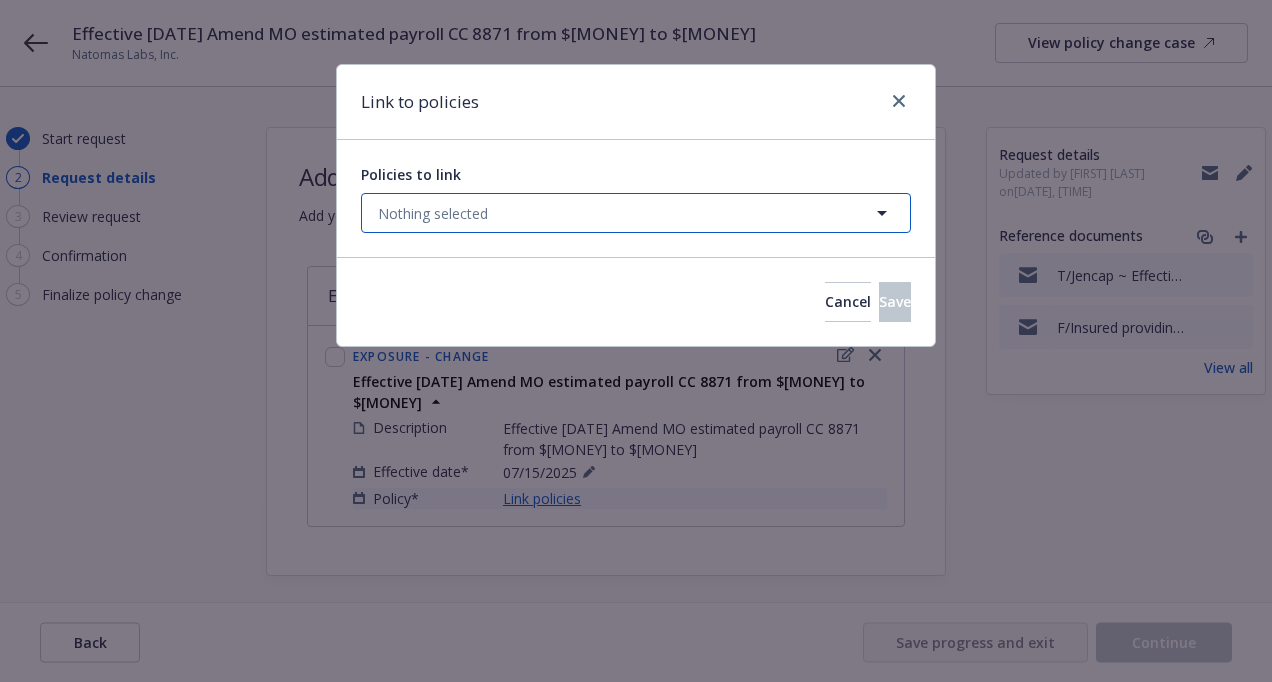 click on "Nothing selected" at bounding box center (636, 213) 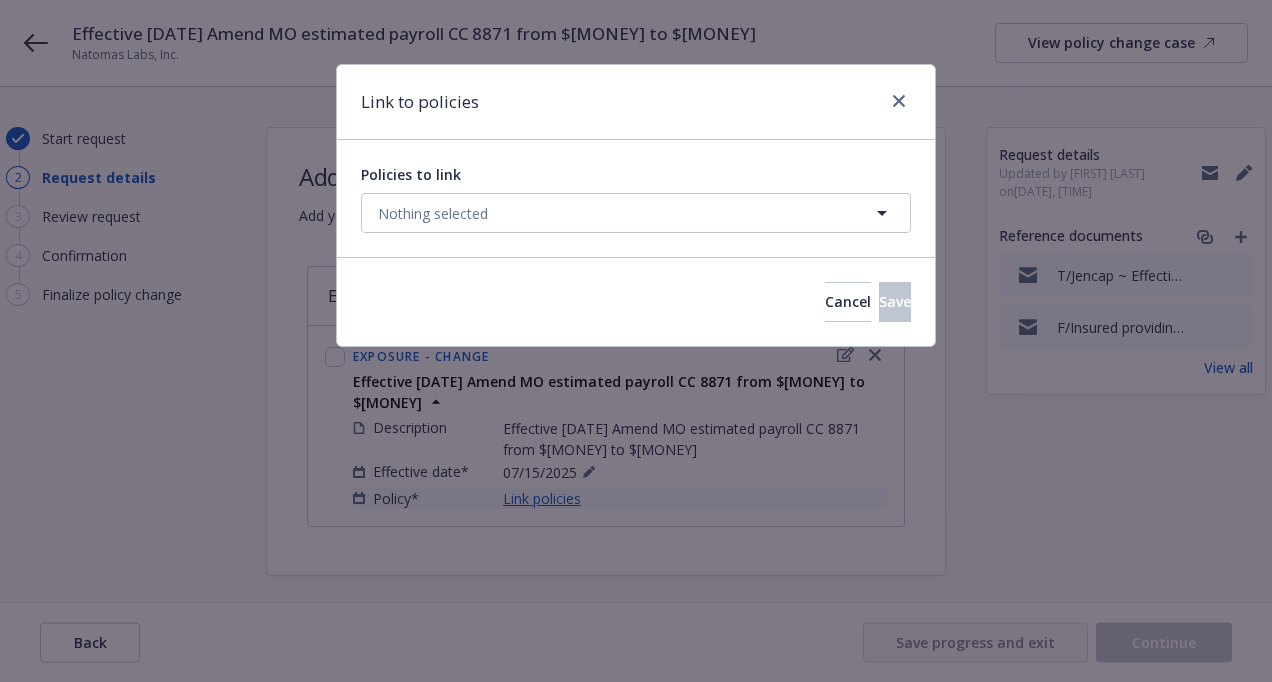 select on "ACTIVE" 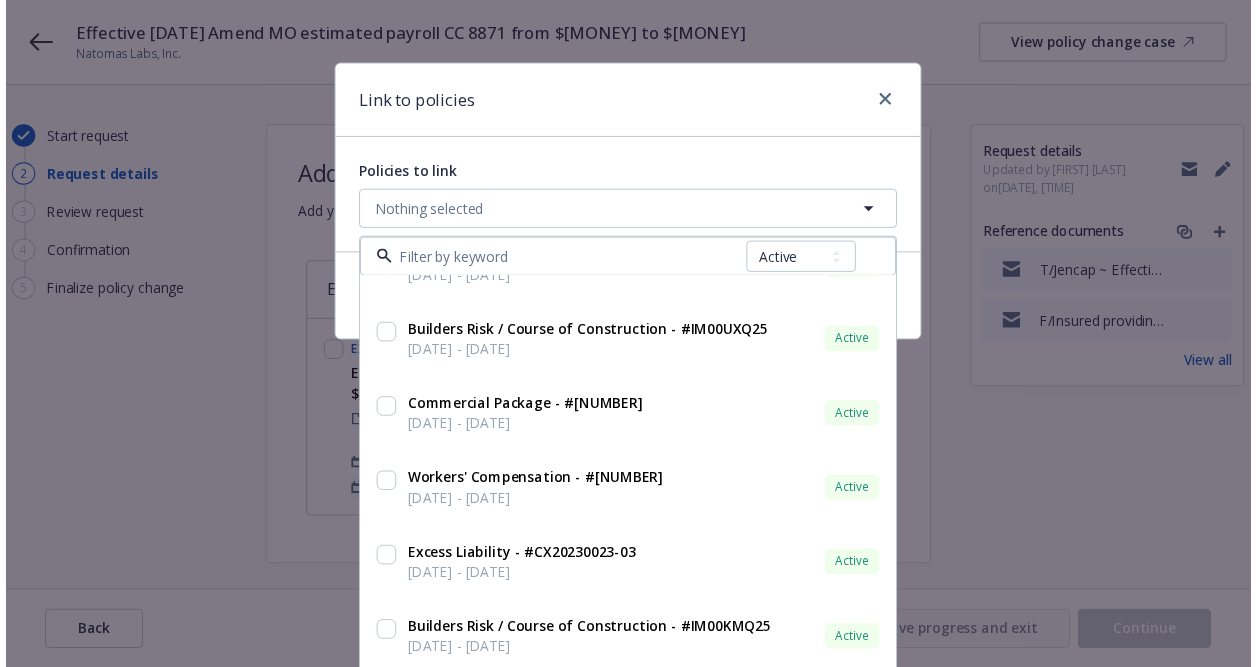 scroll, scrollTop: 1000, scrollLeft: 0, axis: vertical 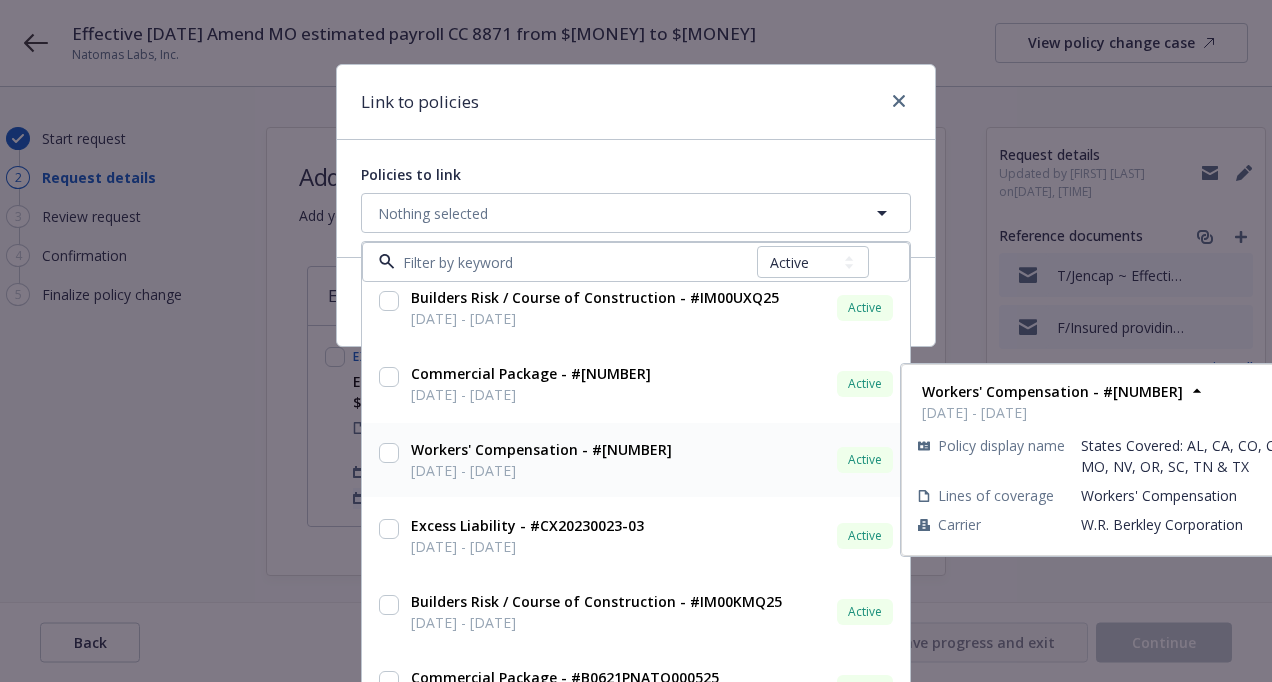 click at bounding box center [389, 453] 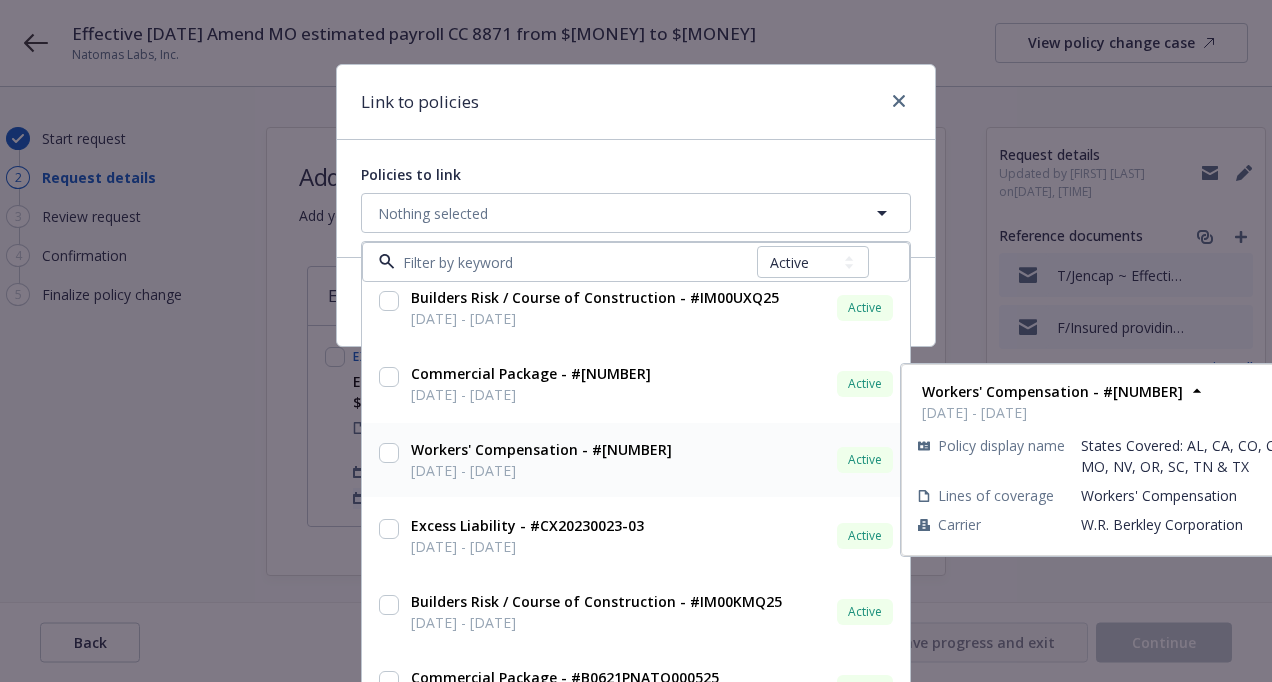 checkbox on "true" 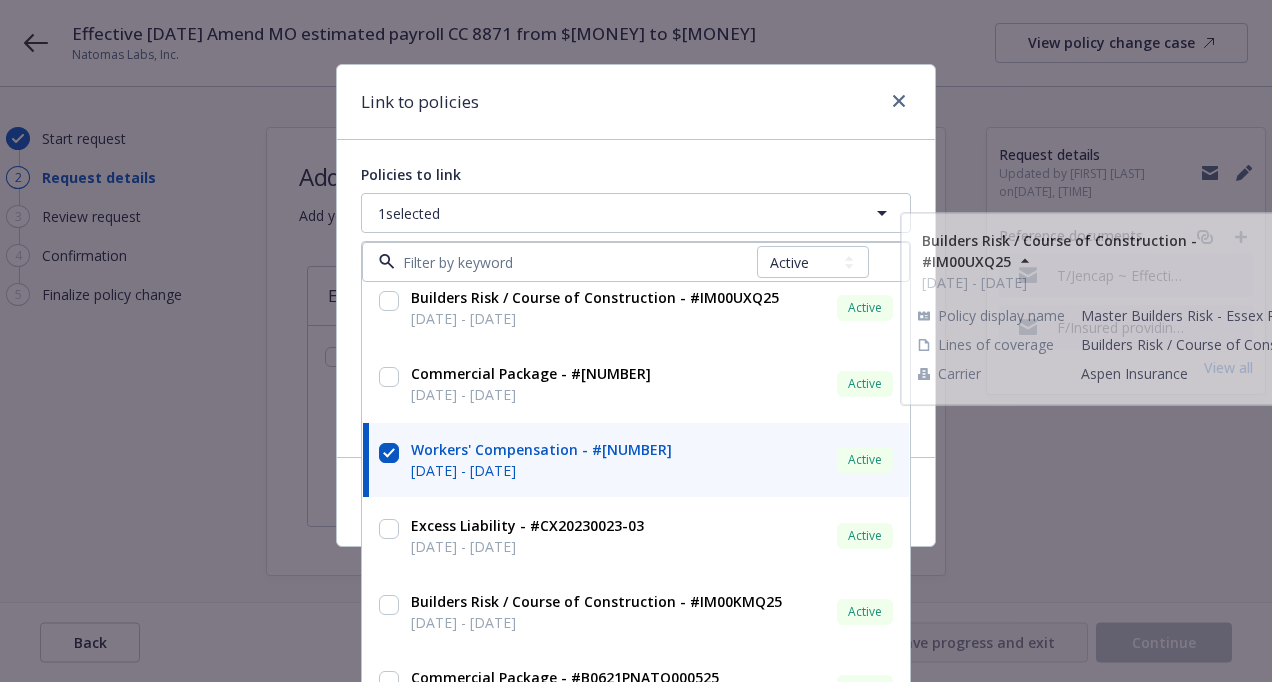 click on "Link to policies" at bounding box center [636, 102] 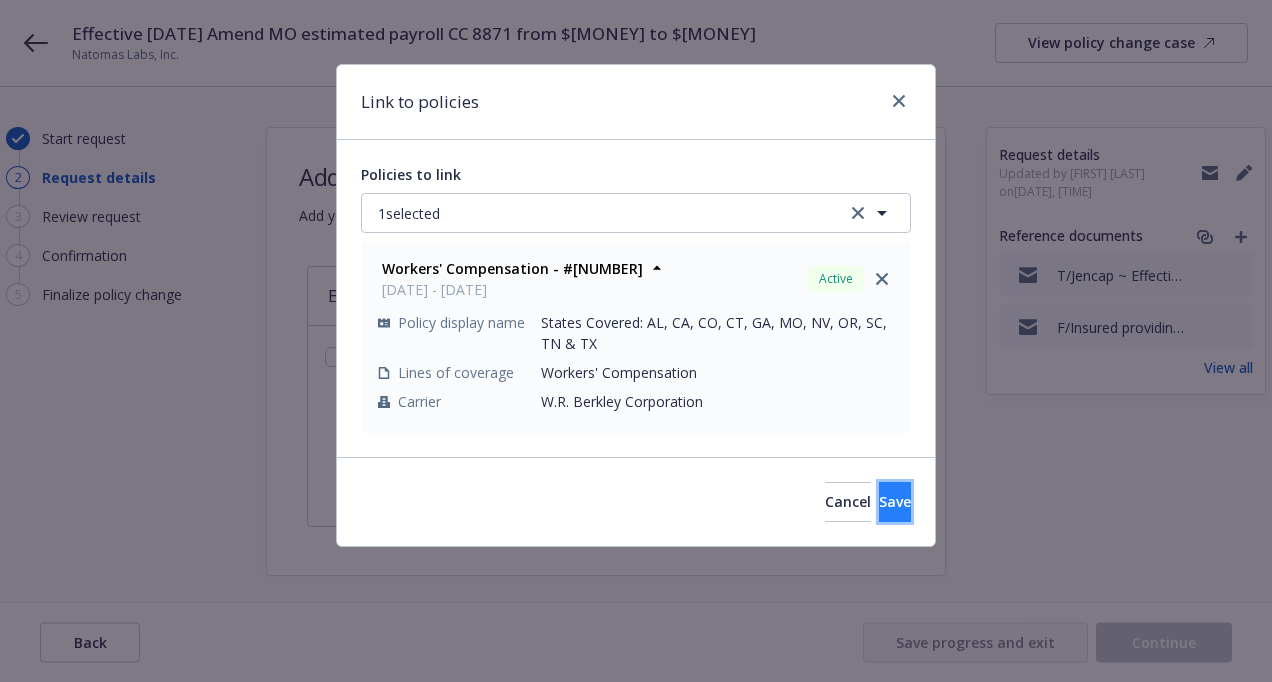 click on "Save" at bounding box center [895, 502] 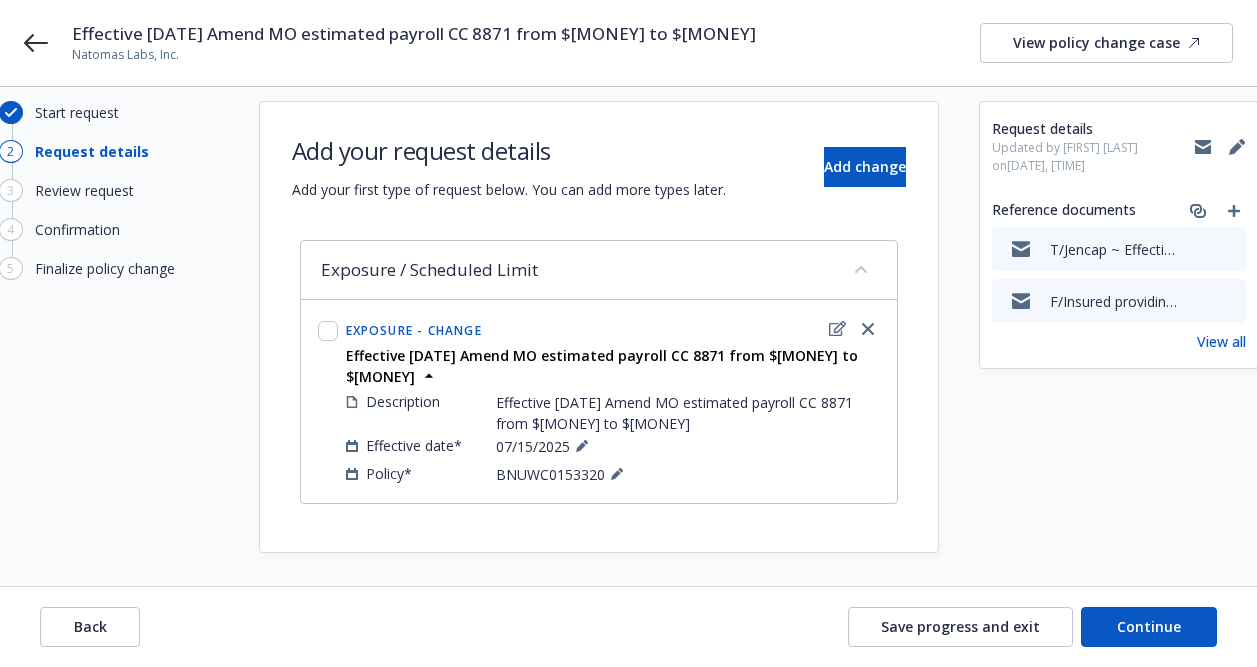 scroll, scrollTop: 33, scrollLeft: 0, axis: vertical 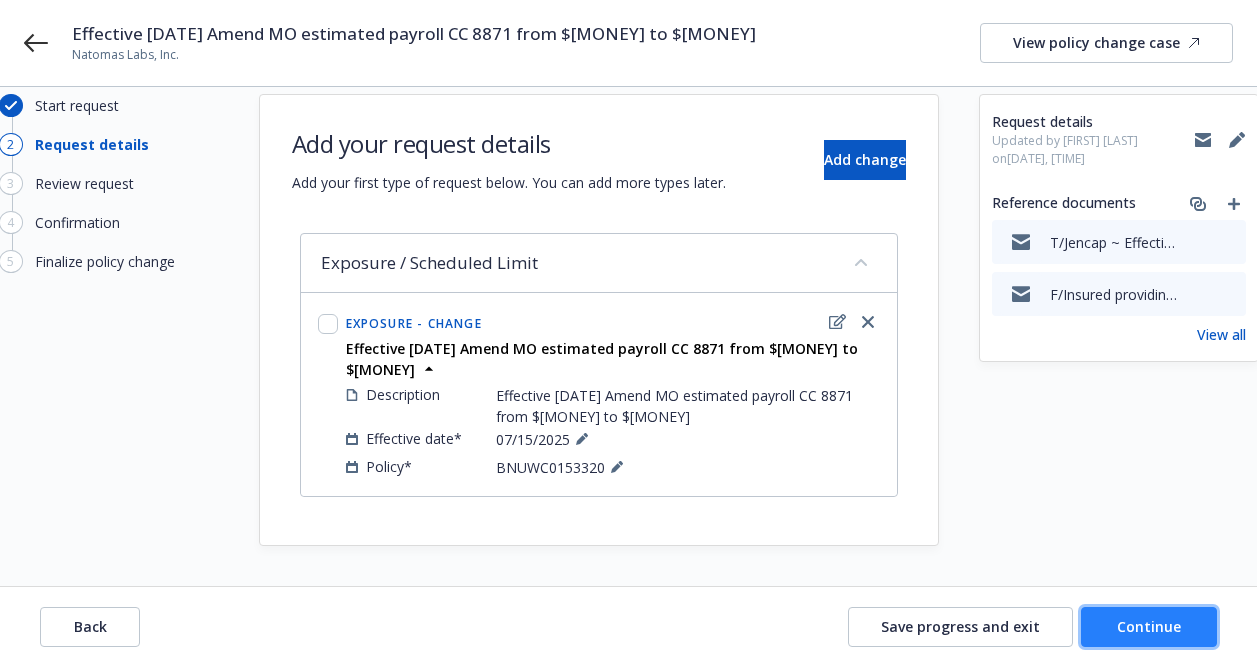 click on "Continue" at bounding box center (1149, 626) 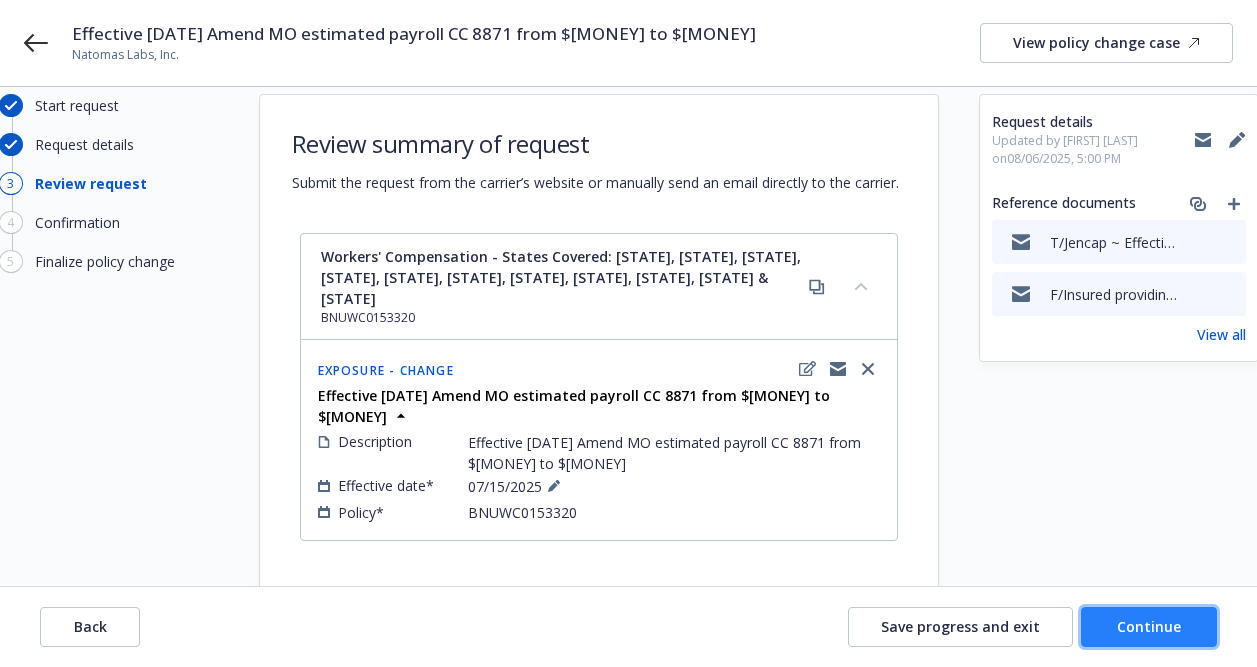 click on "Continue" at bounding box center (1149, 627) 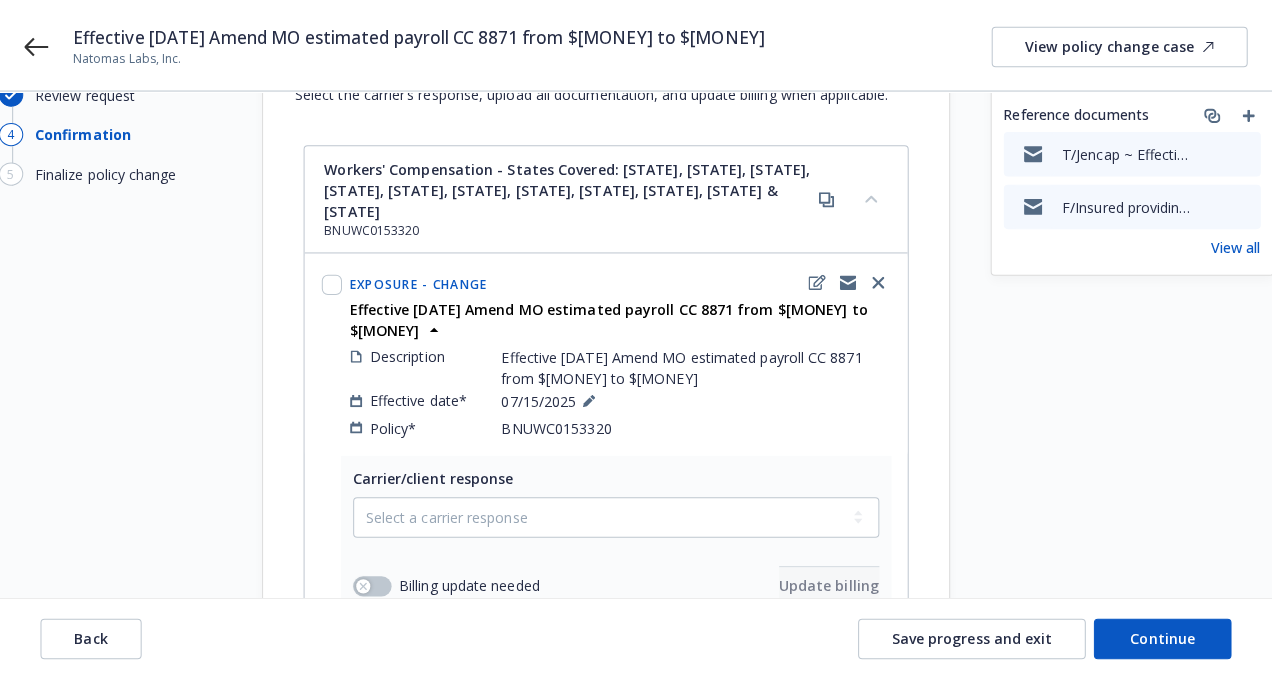 scroll, scrollTop: 333, scrollLeft: 0, axis: vertical 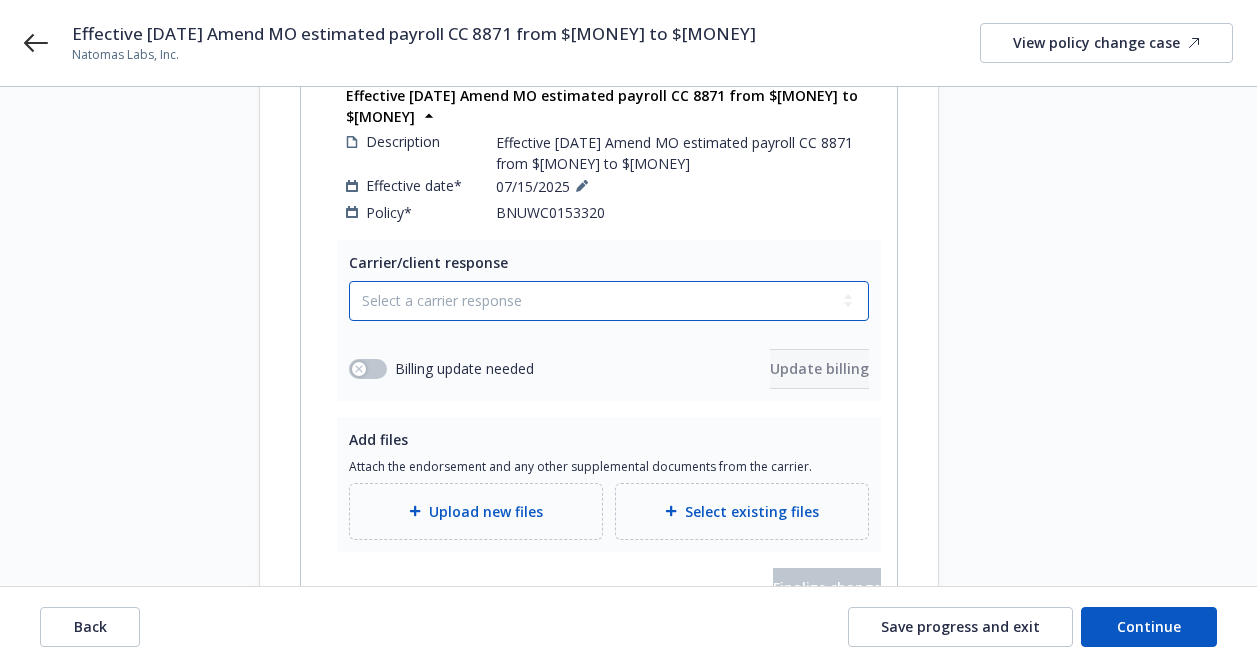 click on "Select a carrier response Accepted Accepted with revision No endorsement needed Declined by carrier Rejected by client" at bounding box center (609, 301) 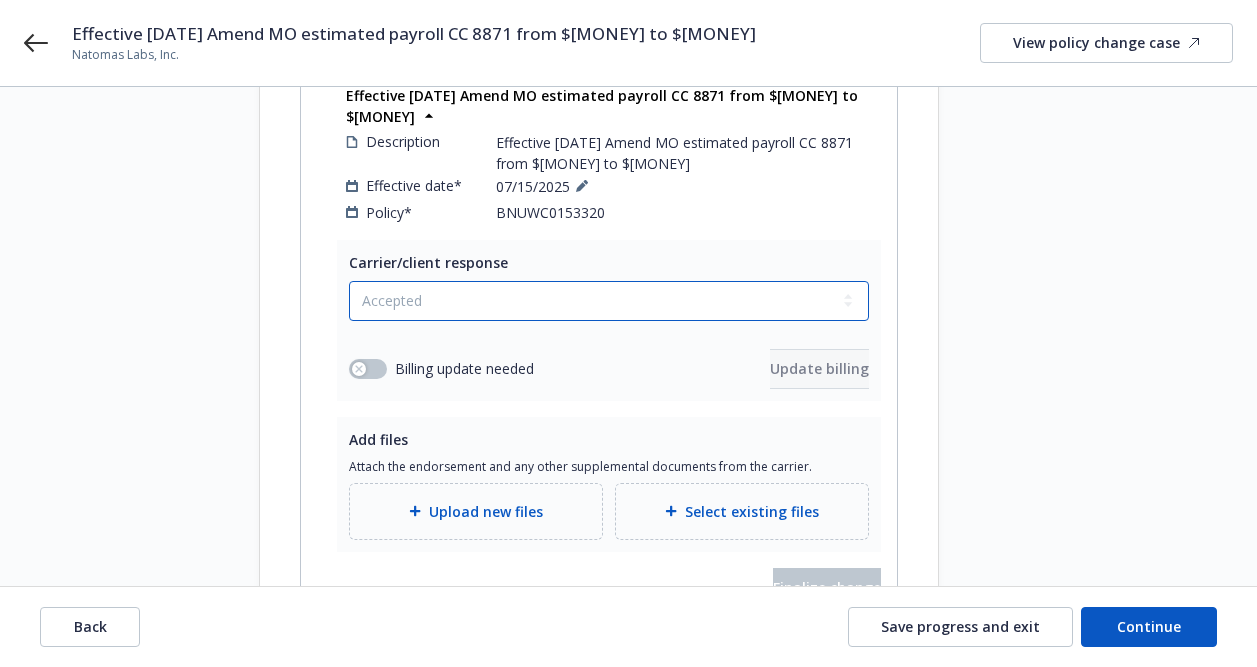 click on "Select a carrier response Accepted Accepted with revision No endorsement needed Declined by carrier Rejected by client" at bounding box center (609, 301) 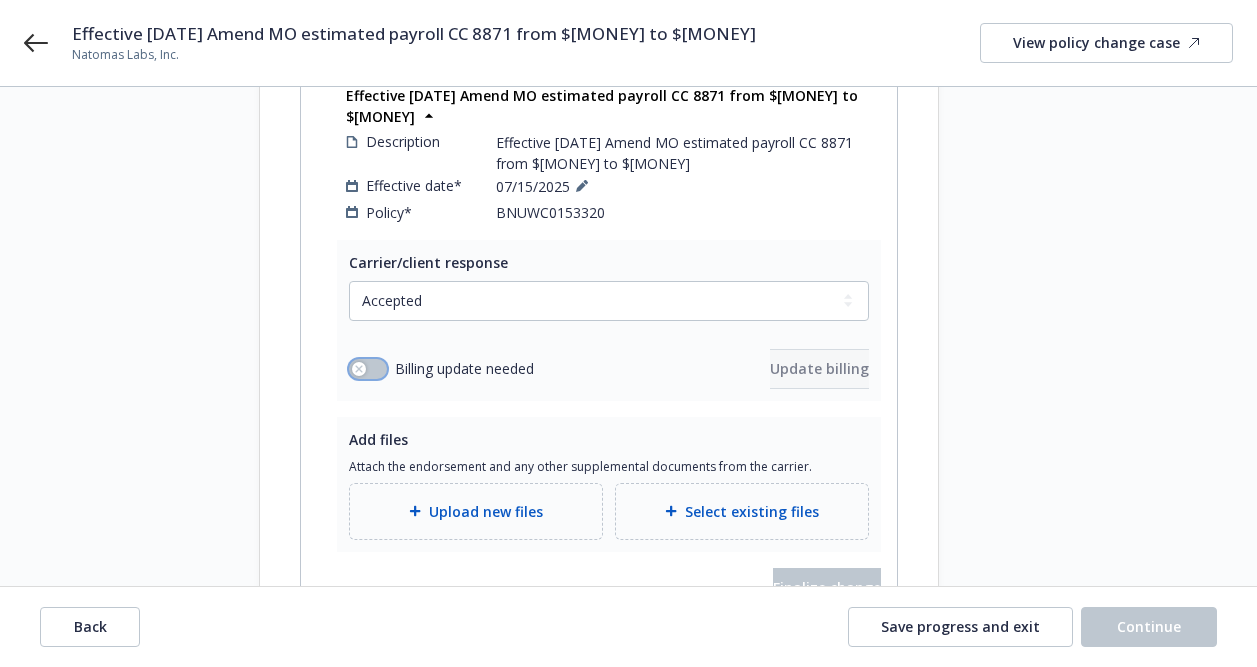 click at bounding box center [368, 369] 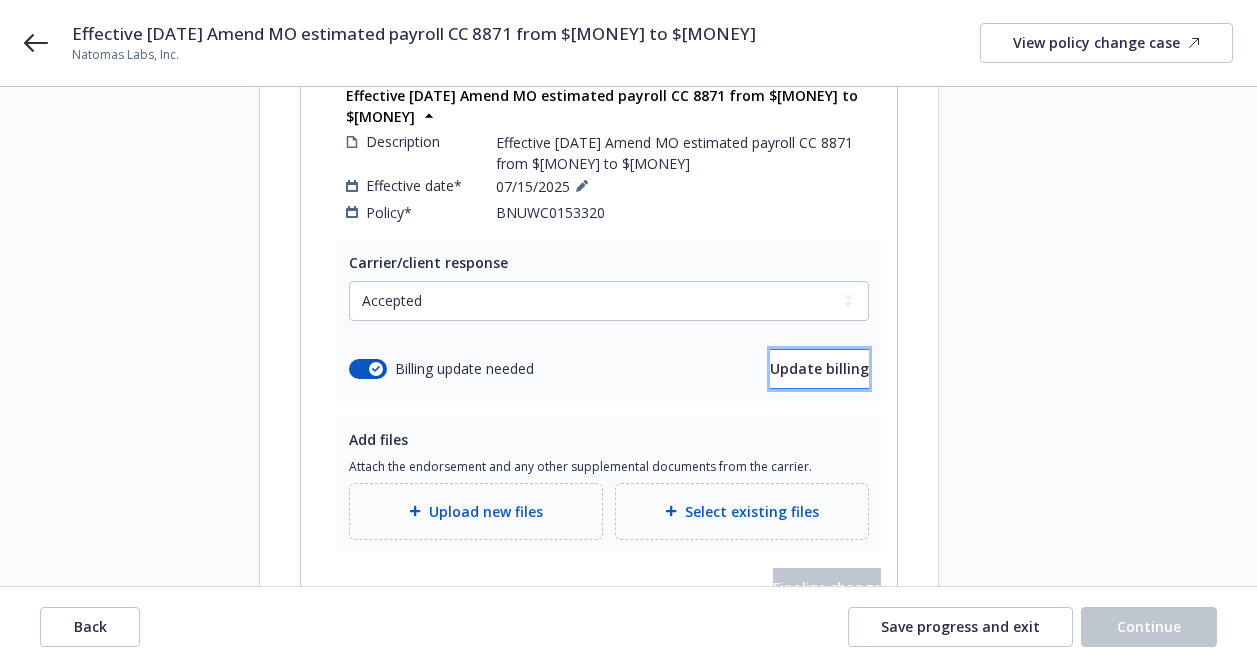click on "Update billing" at bounding box center (819, 368) 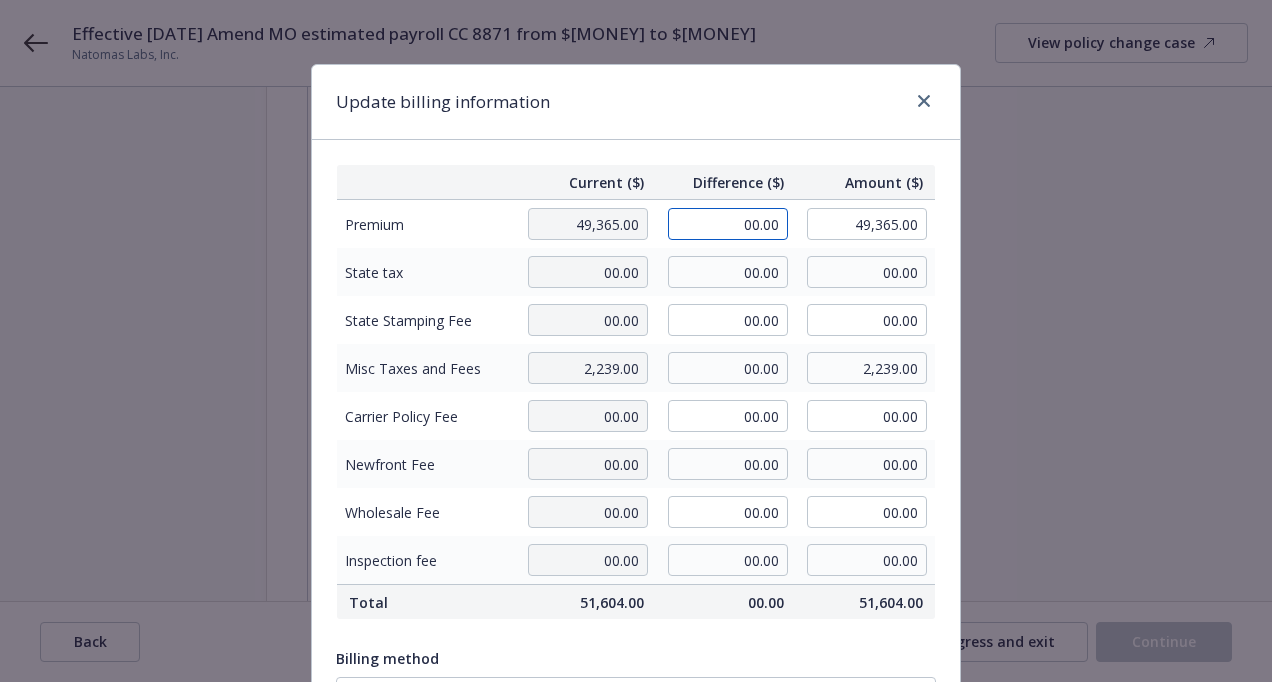 drag, startPoint x: 708, startPoint y: 223, endPoint x: 796, endPoint y: 224, distance: 88.005684 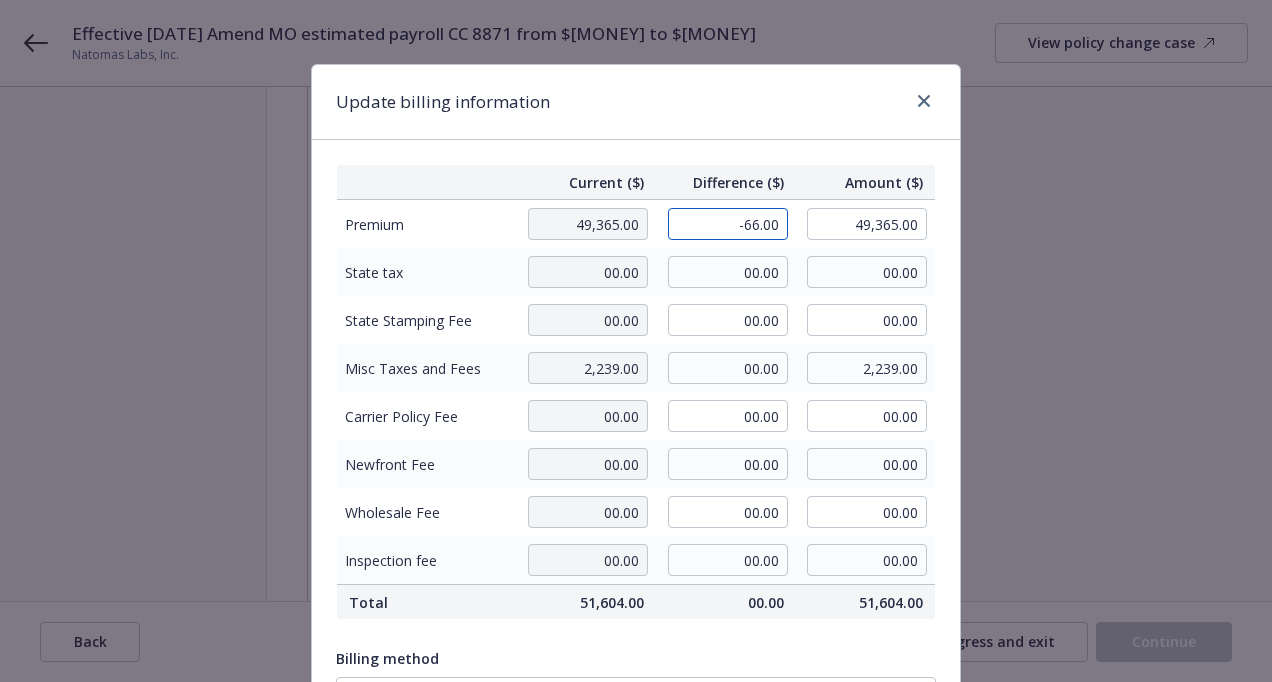 type on "-66.00" 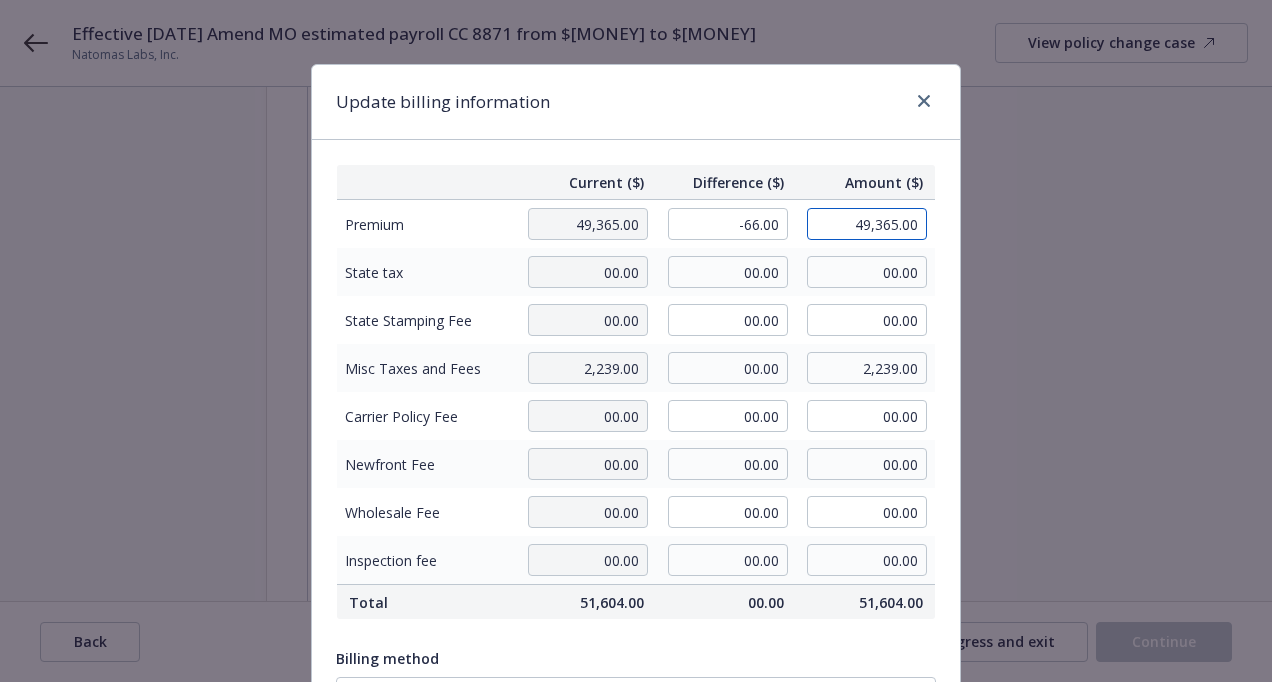 type on "49,299.00" 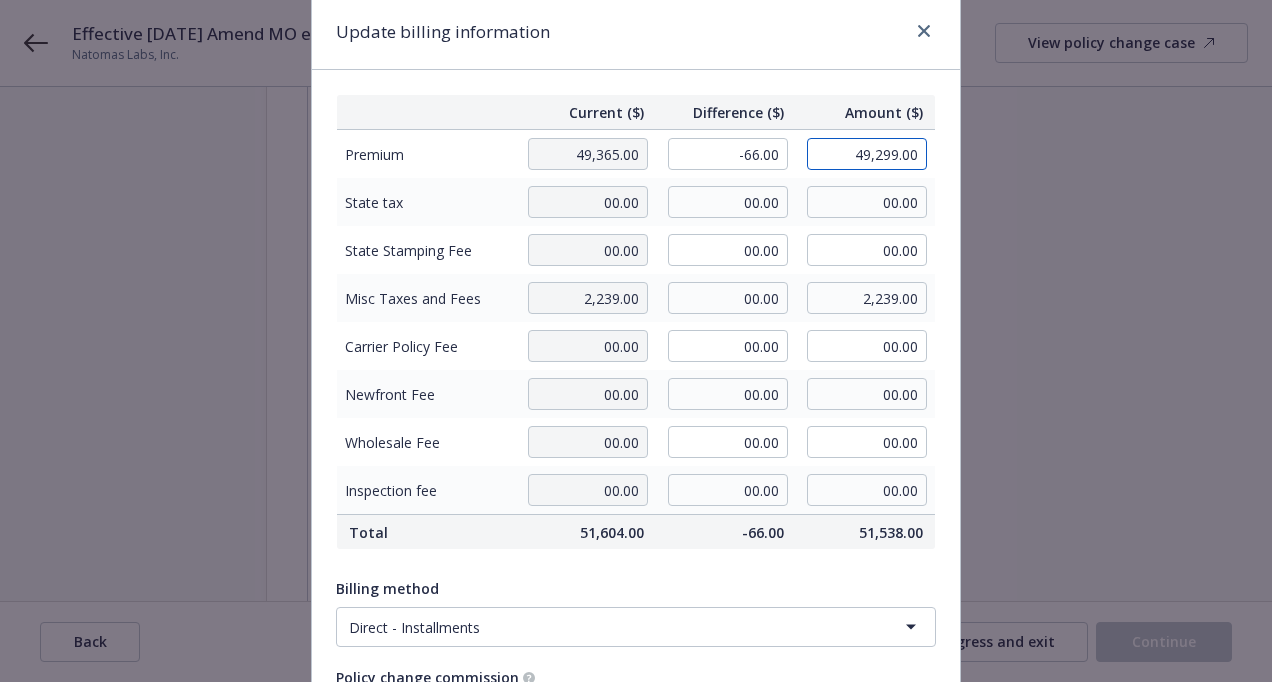 scroll, scrollTop: 100, scrollLeft: 0, axis: vertical 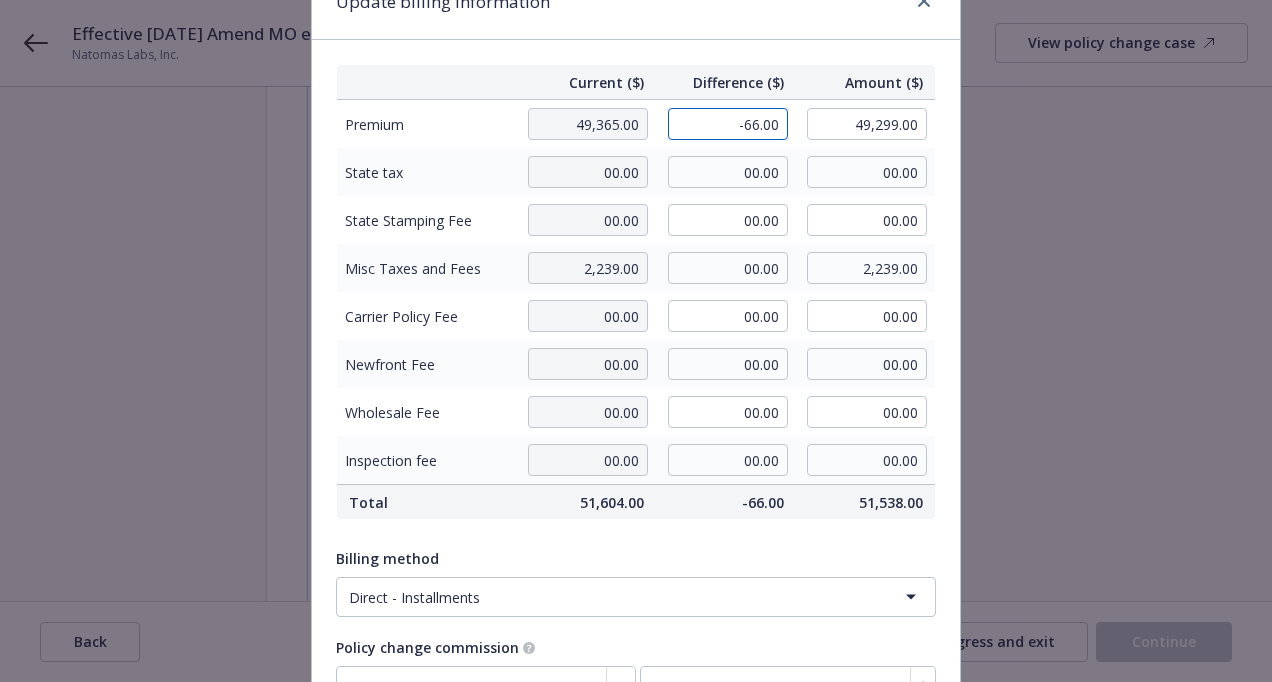 drag, startPoint x: 727, startPoint y: 130, endPoint x: 773, endPoint y: 129, distance: 46.010868 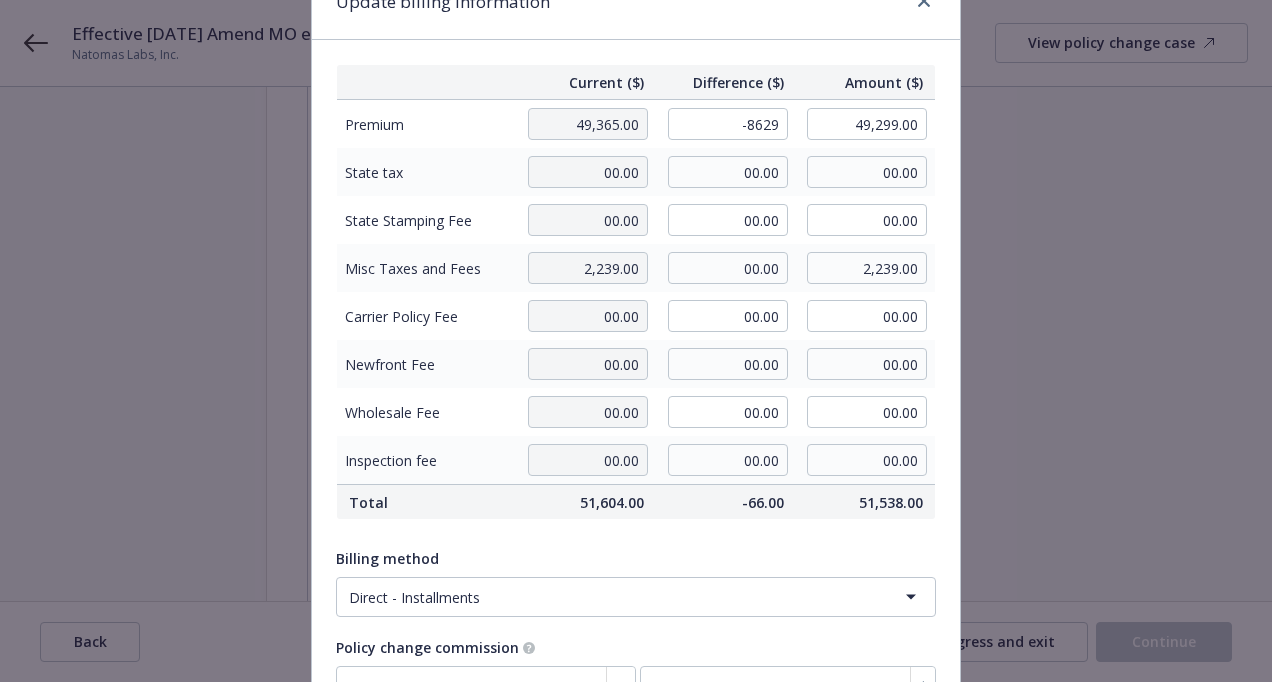 type on "-8,629.00" 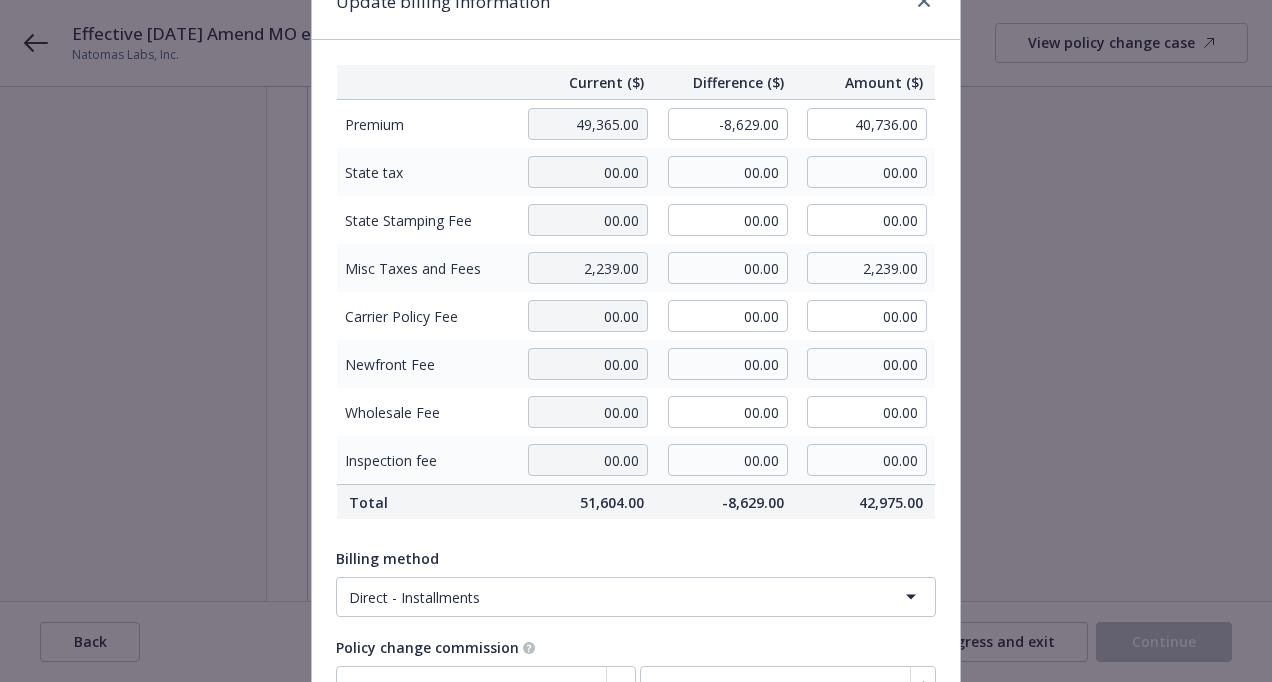 click on "Billing method" at bounding box center (636, 558) 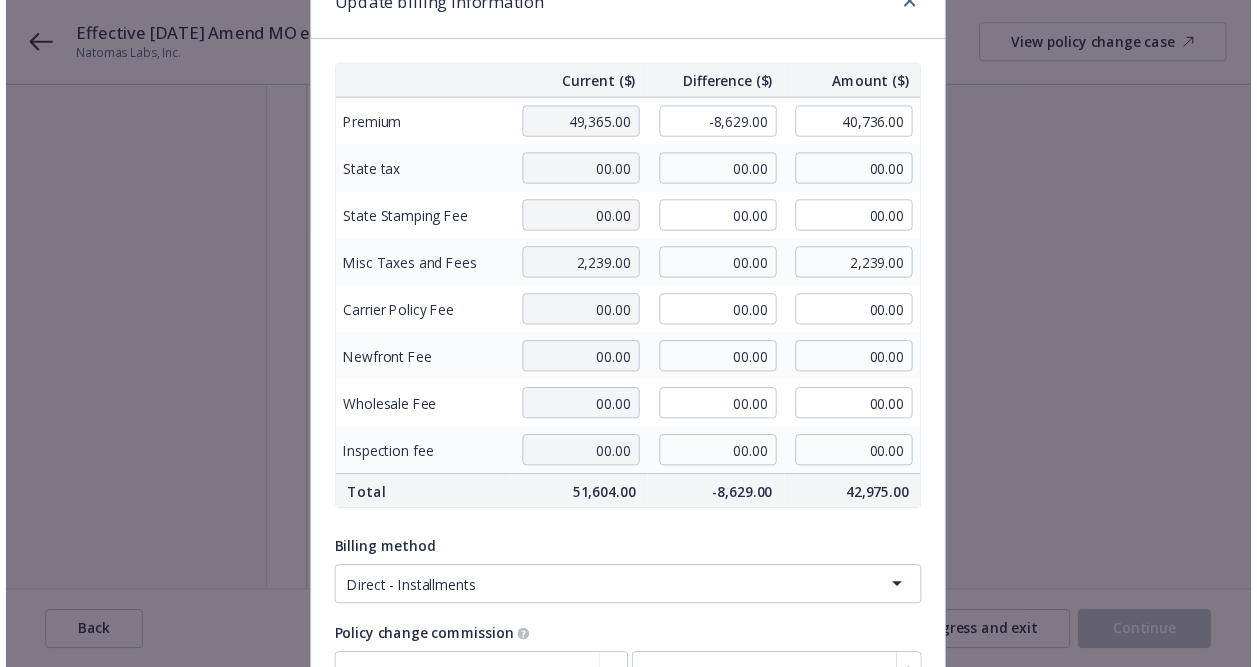 scroll, scrollTop: 302, scrollLeft: 0, axis: vertical 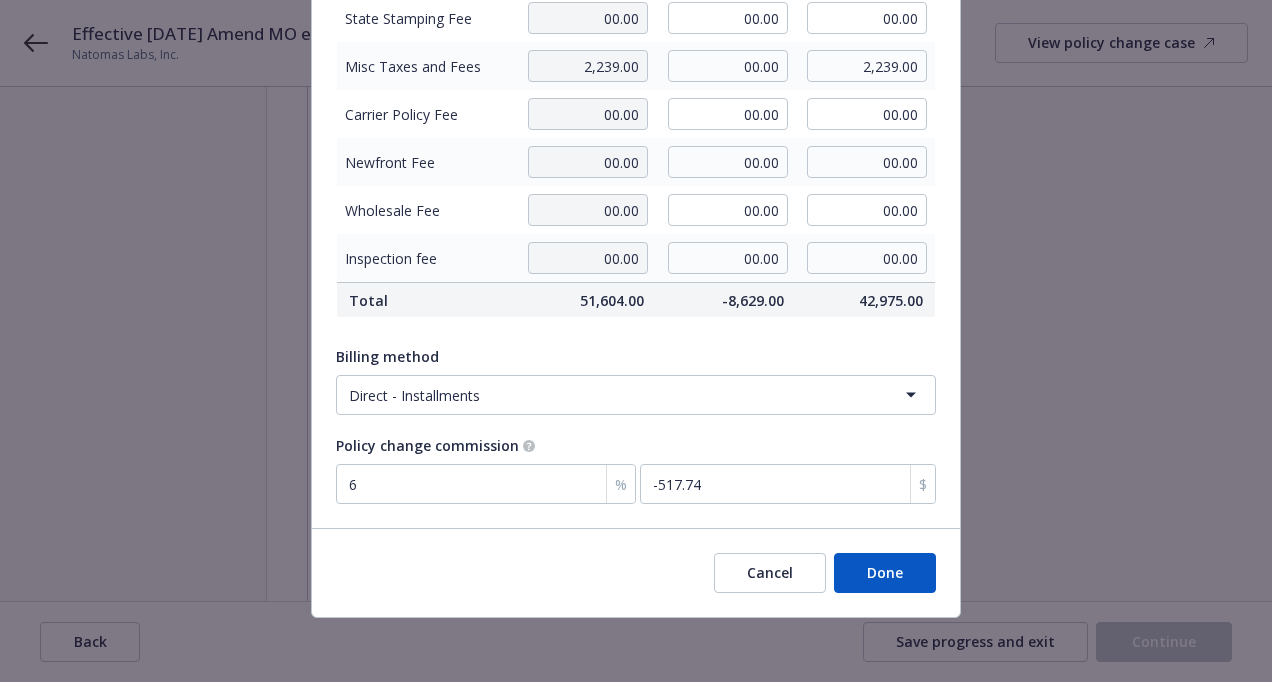 click on "Cancel" at bounding box center (770, 573) 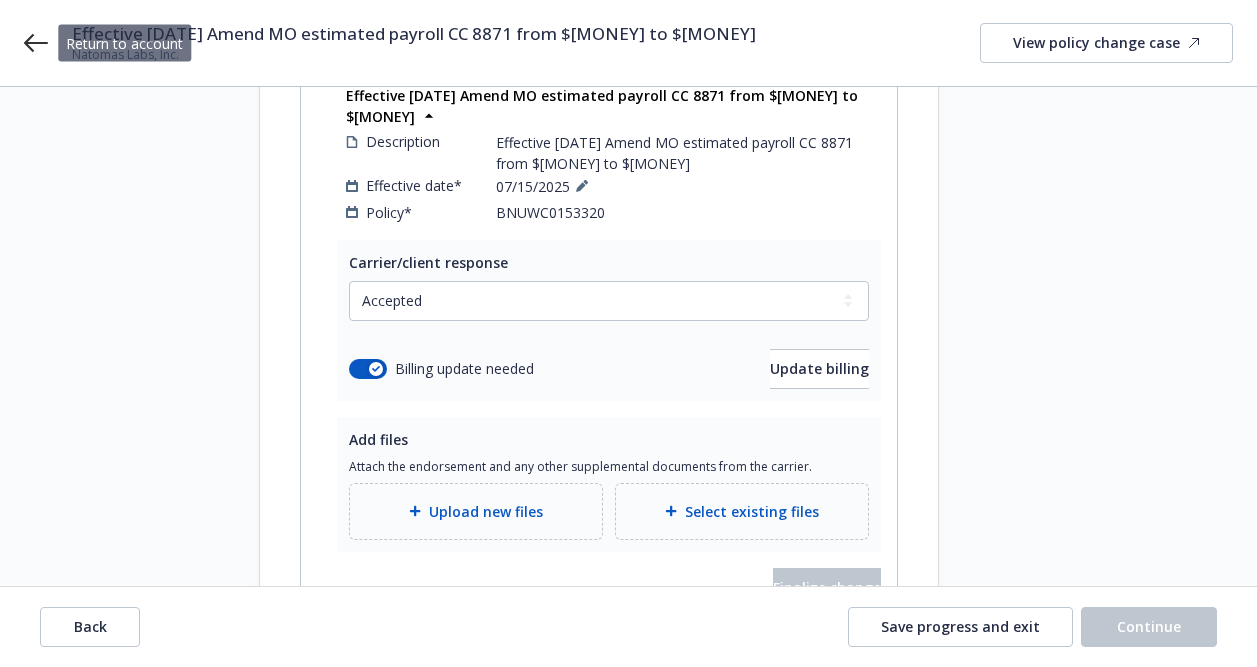 click on "Effective [DATE] Amend MO estimated payroll CC 8871 from $[MONEY] to $[MONEY] [COMPANY] View policy change case" at bounding box center [628, 43] 